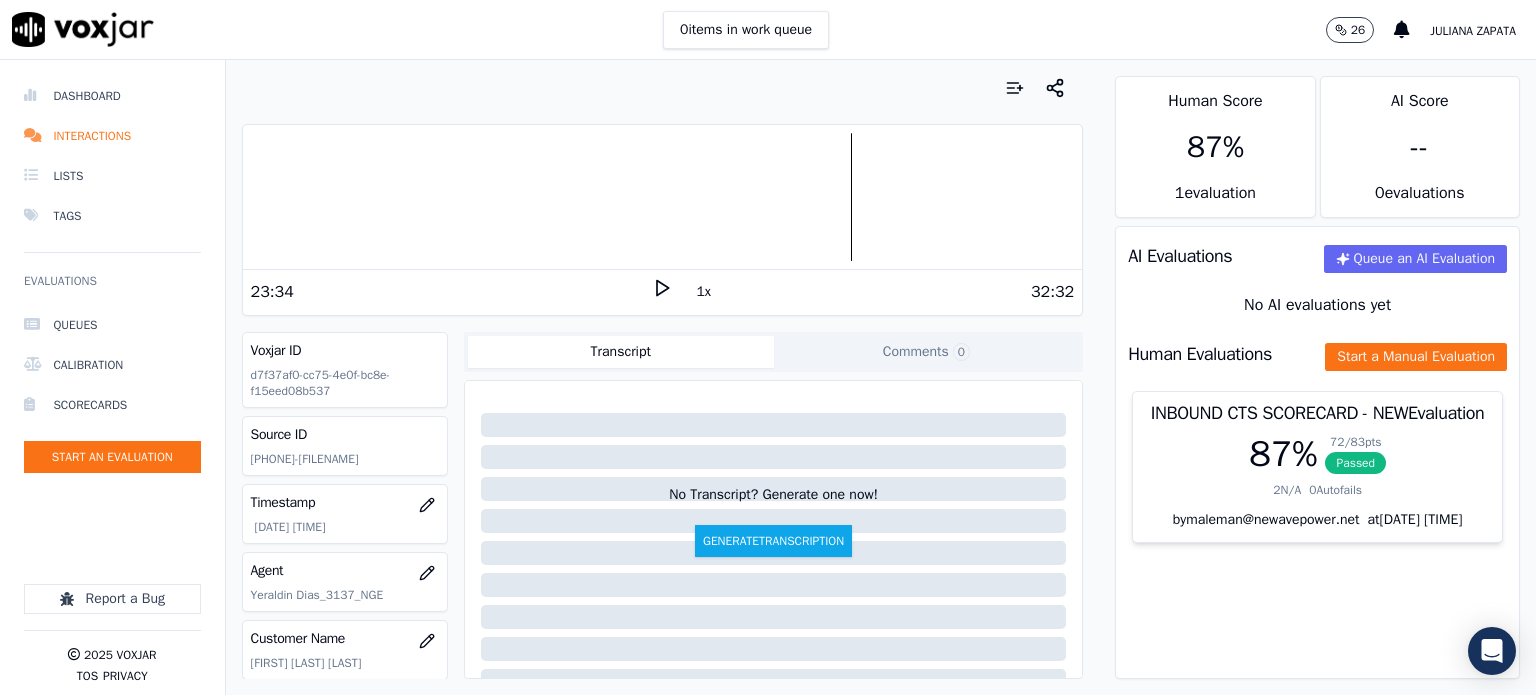 scroll, scrollTop: 0, scrollLeft: 0, axis: both 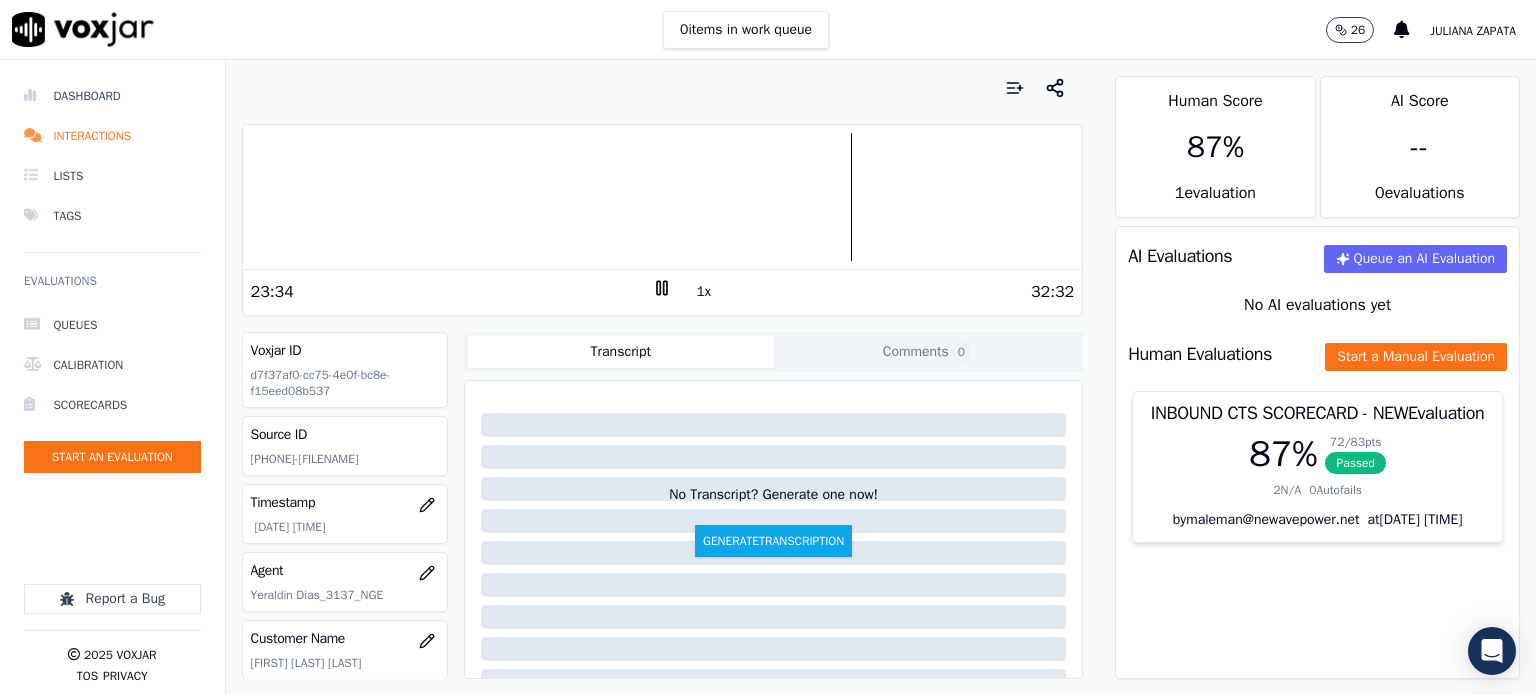 click 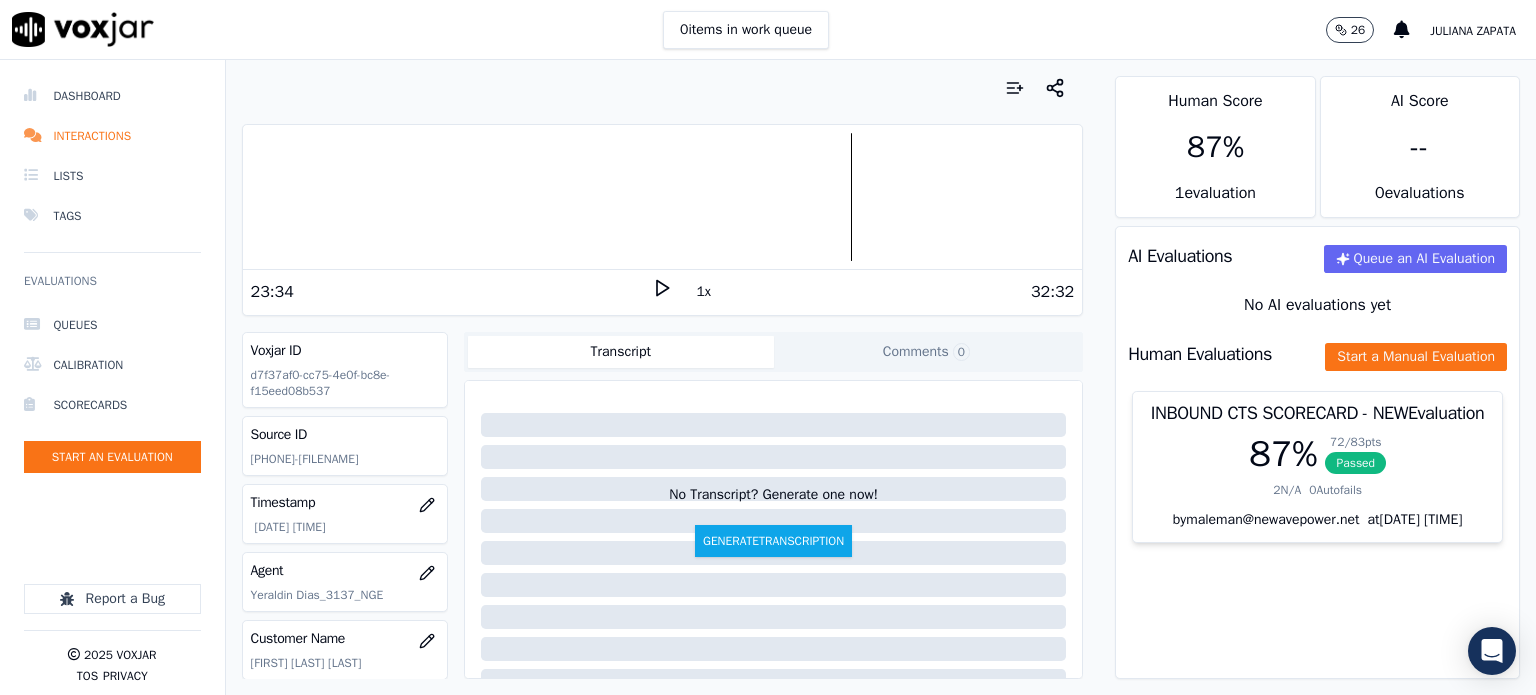 click 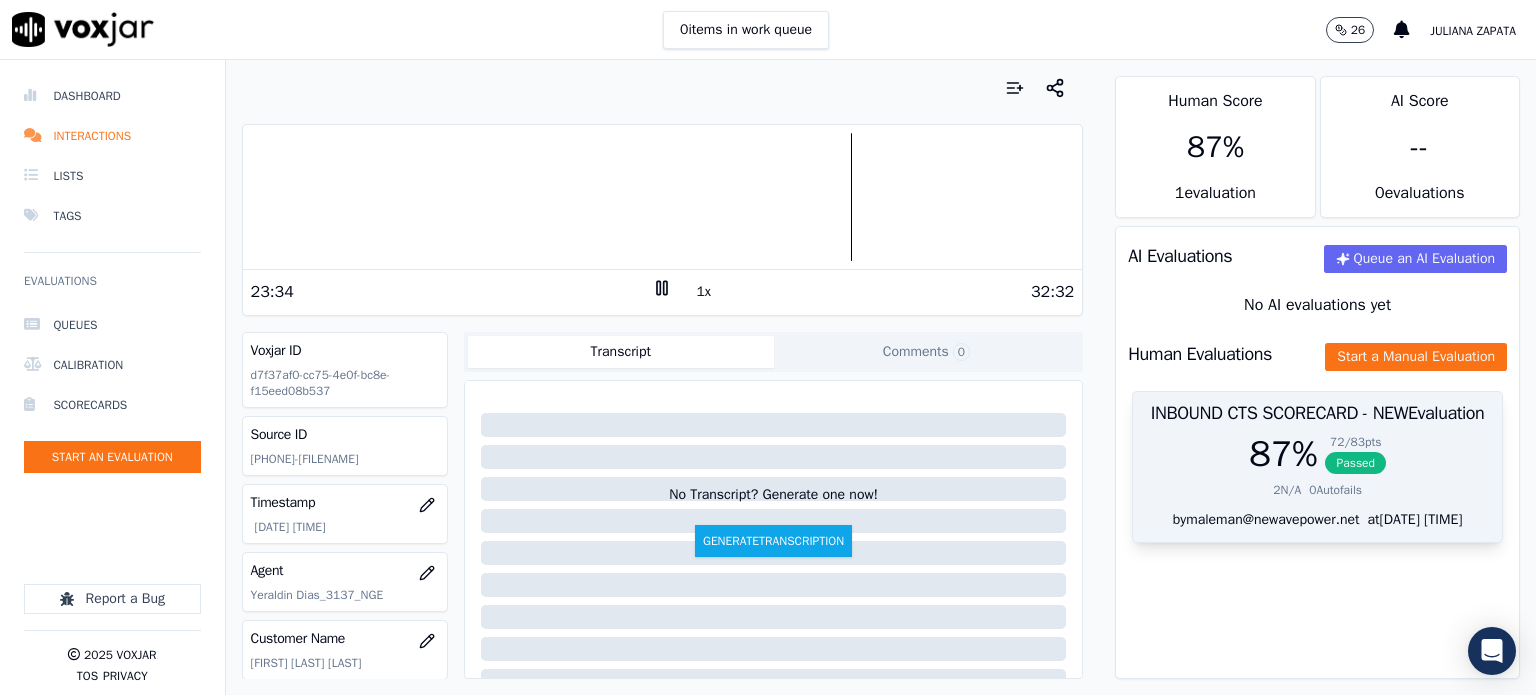 click on "Passed" at bounding box center (1355, 463) 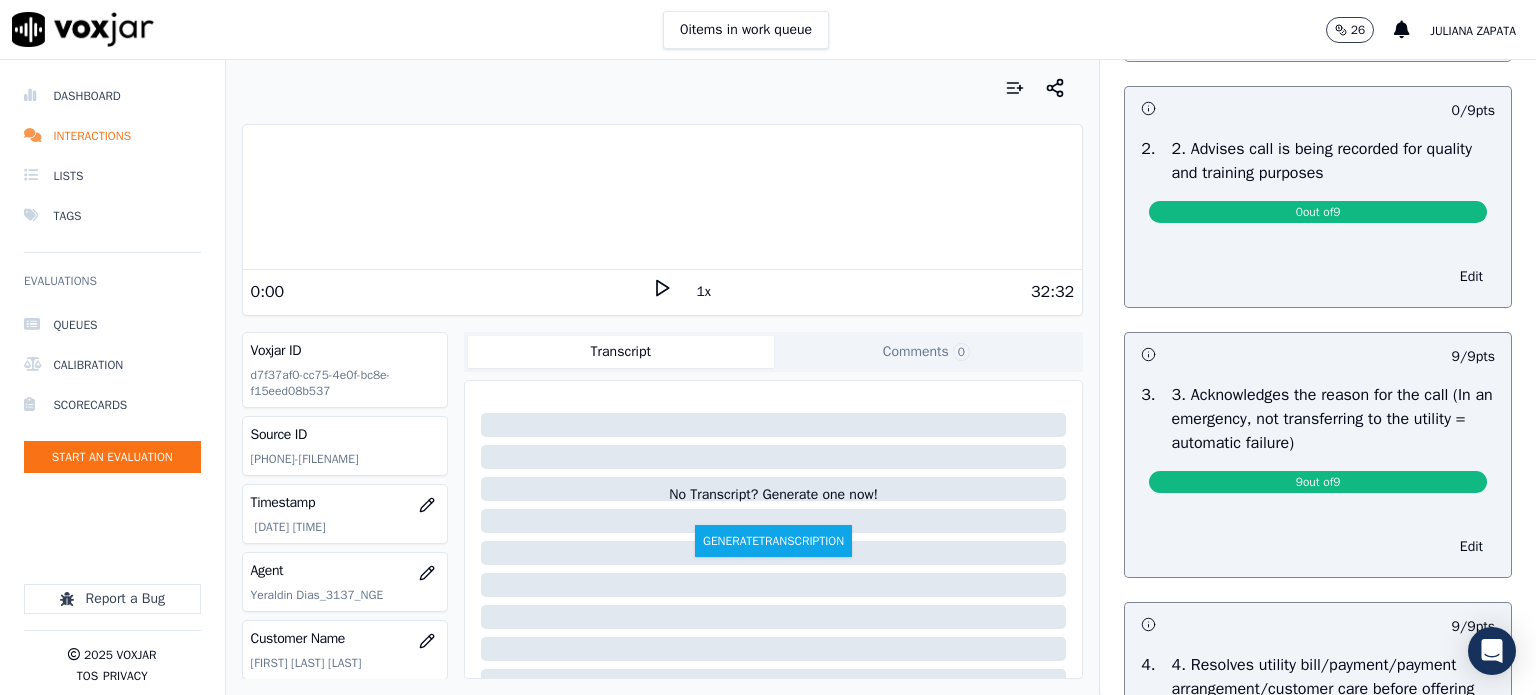 scroll, scrollTop: 0, scrollLeft: 0, axis: both 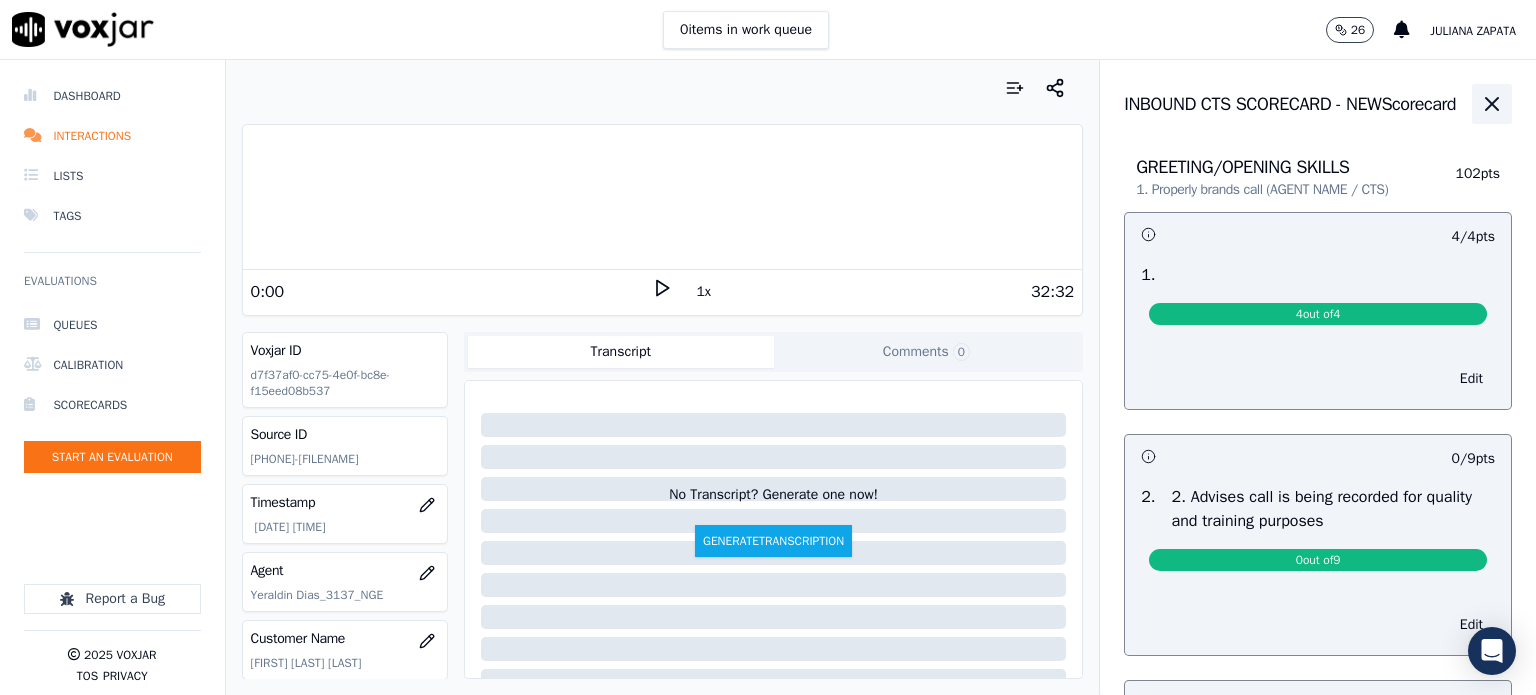 click 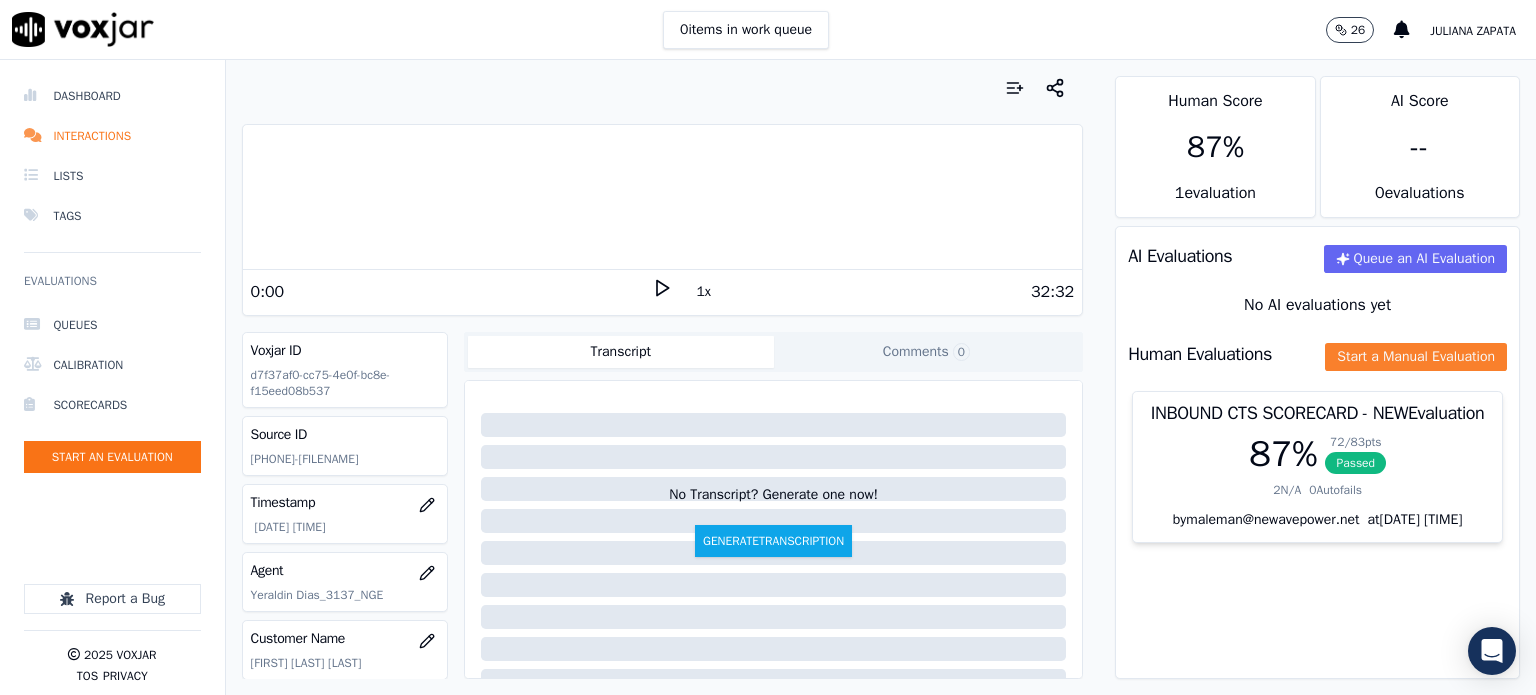 click on "Start a Manual Evaluation" 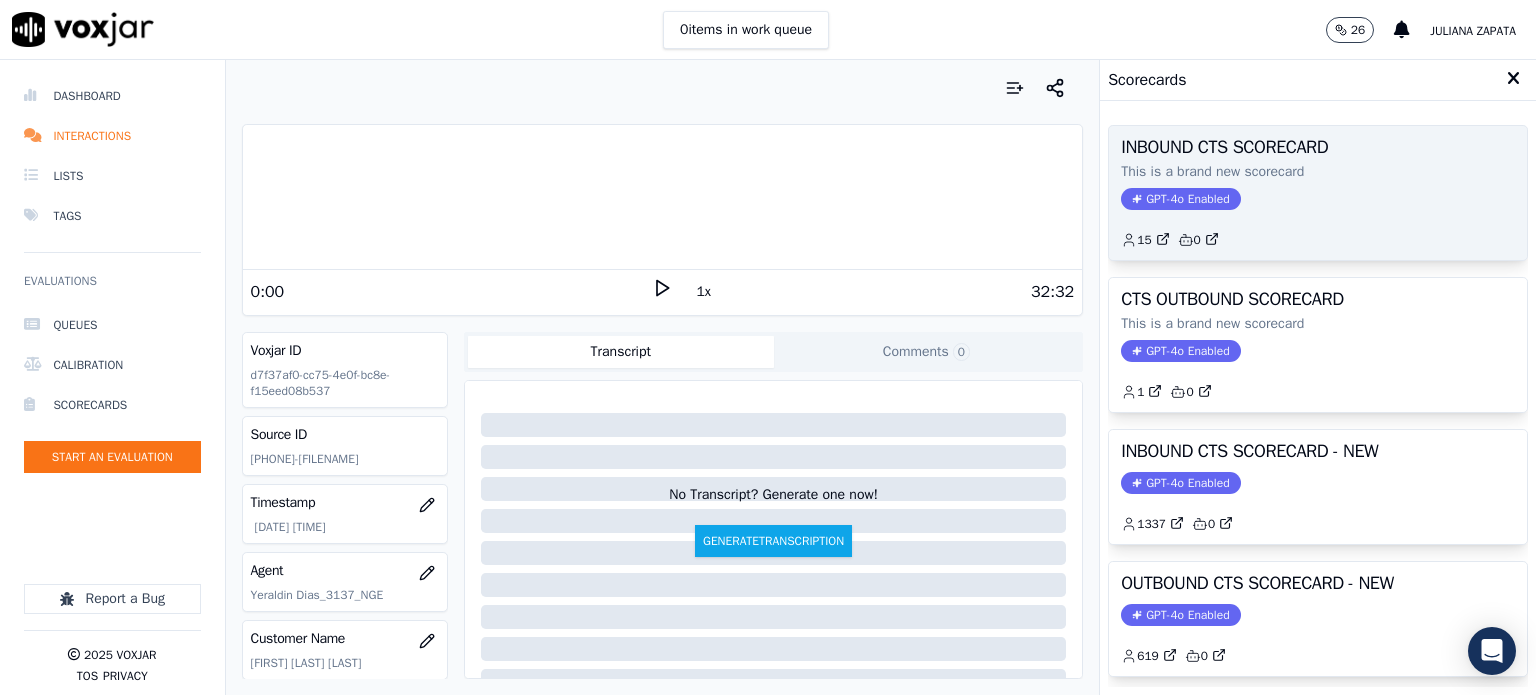 click on "GPT-4o Enabled" at bounding box center [1180, 199] 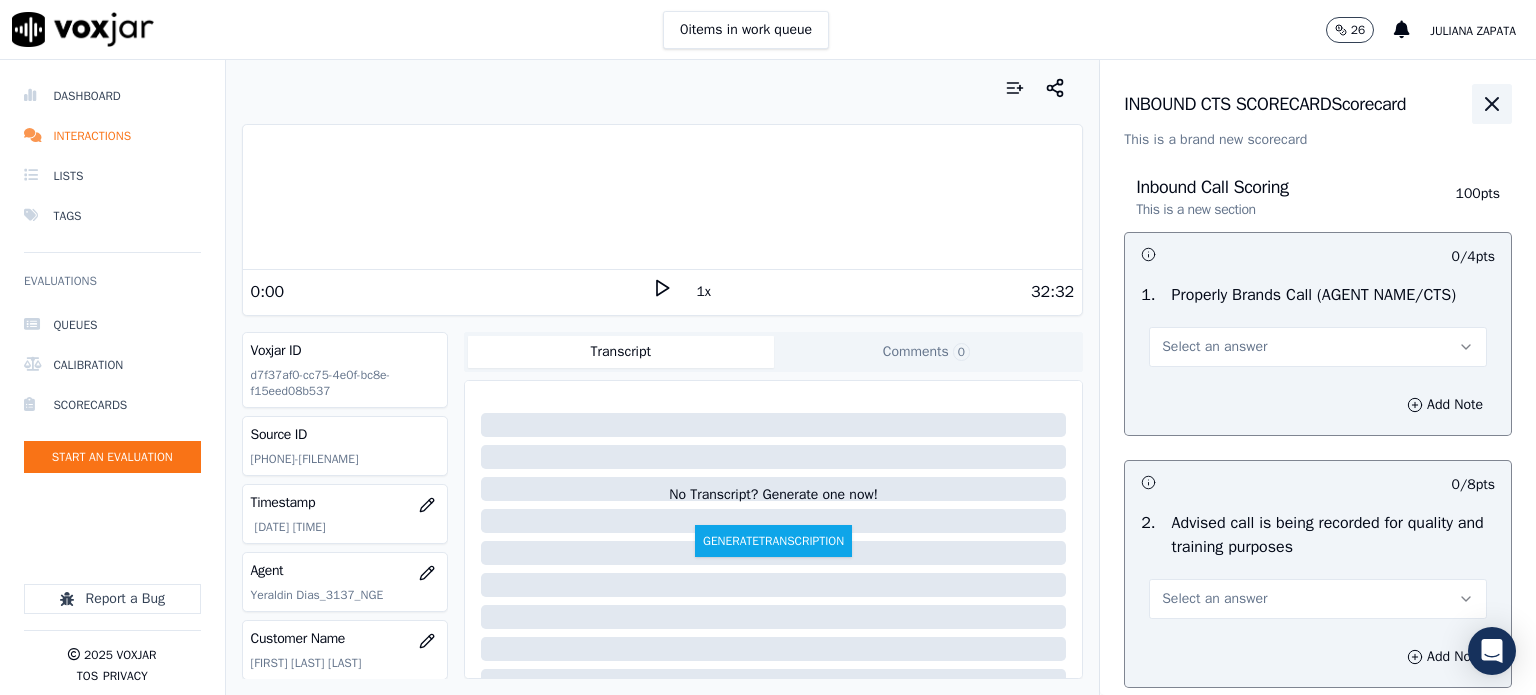 click 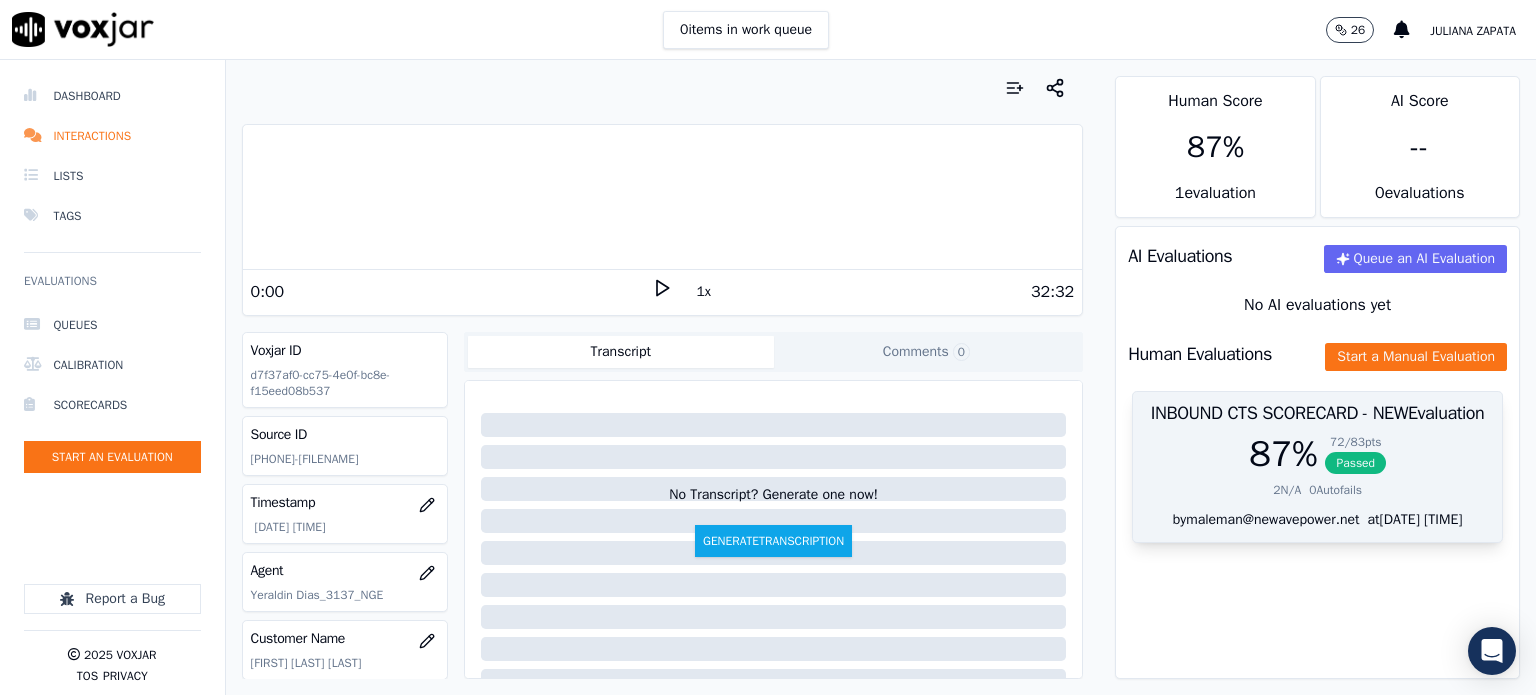 click on "Passed" at bounding box center (1355, 463) 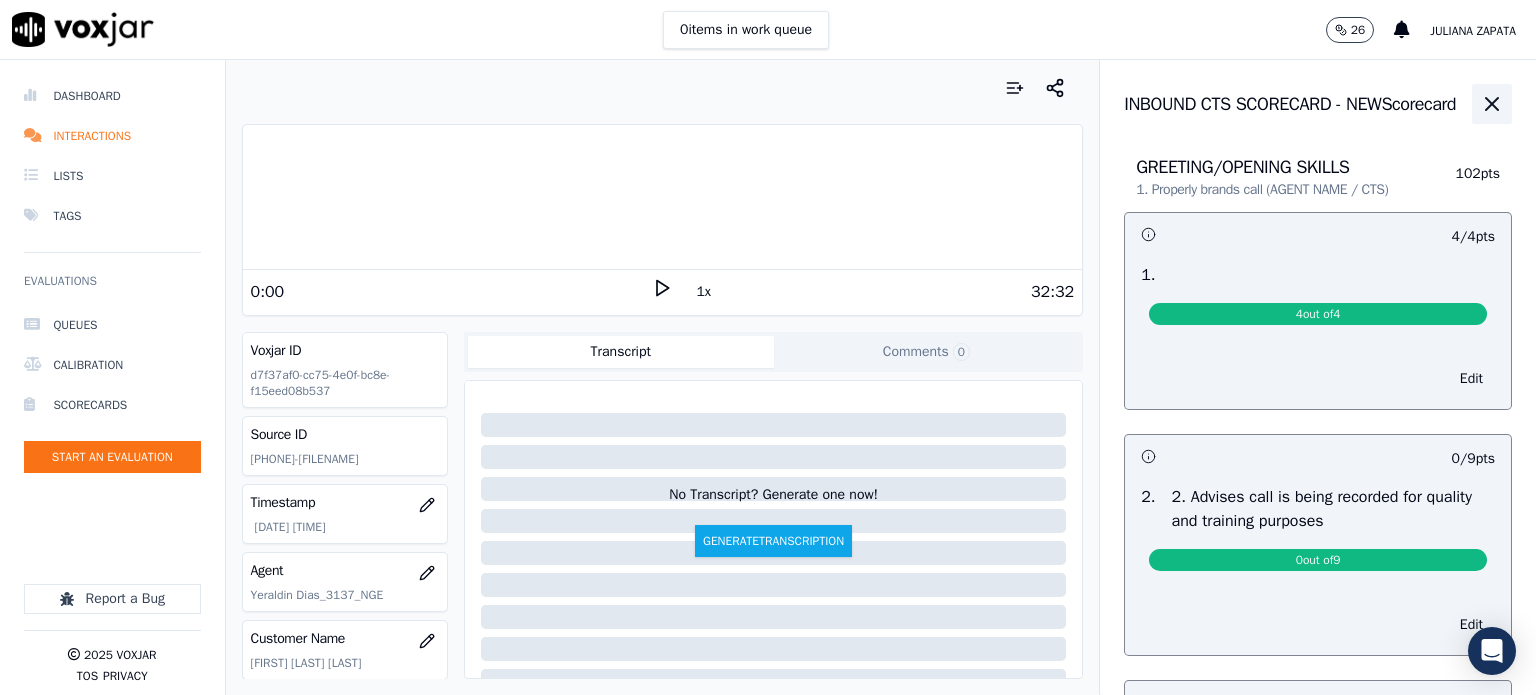 click 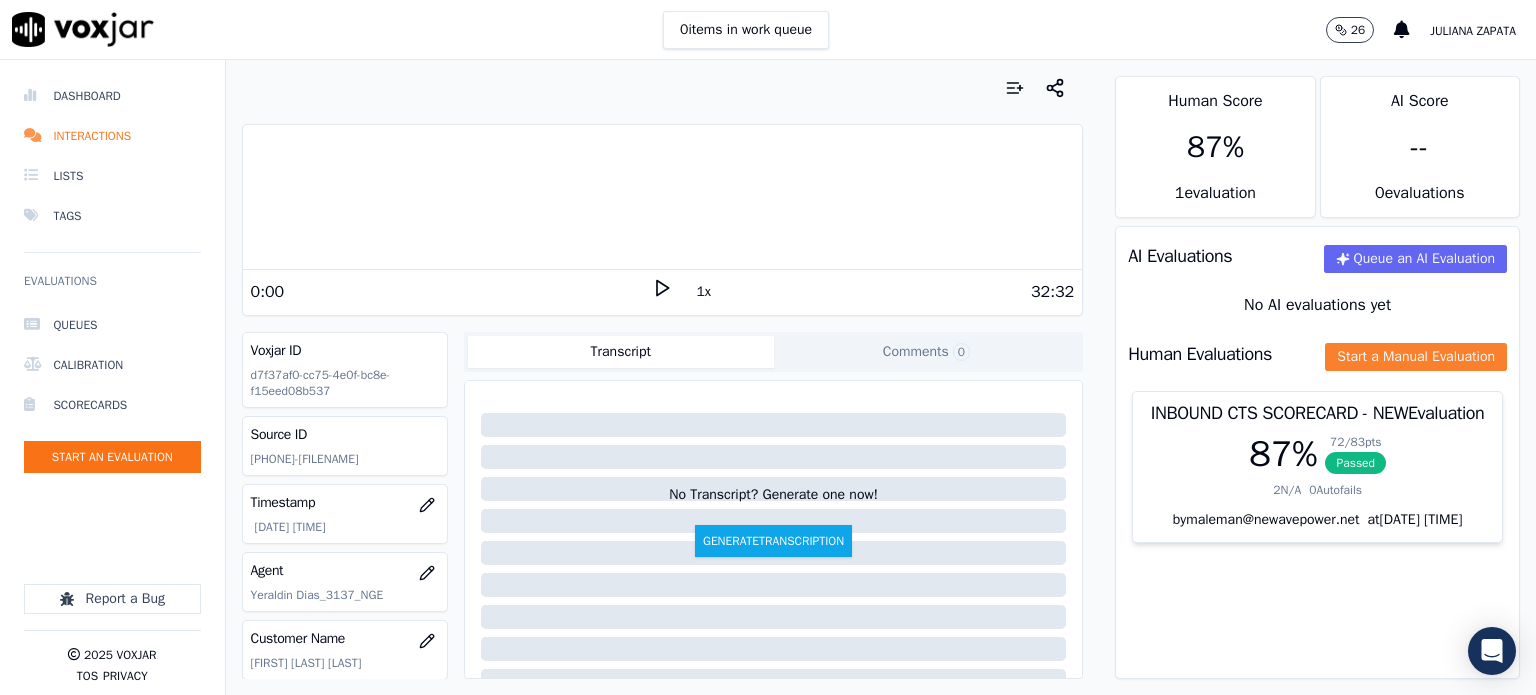 click on "Start a Manual Evaluation" 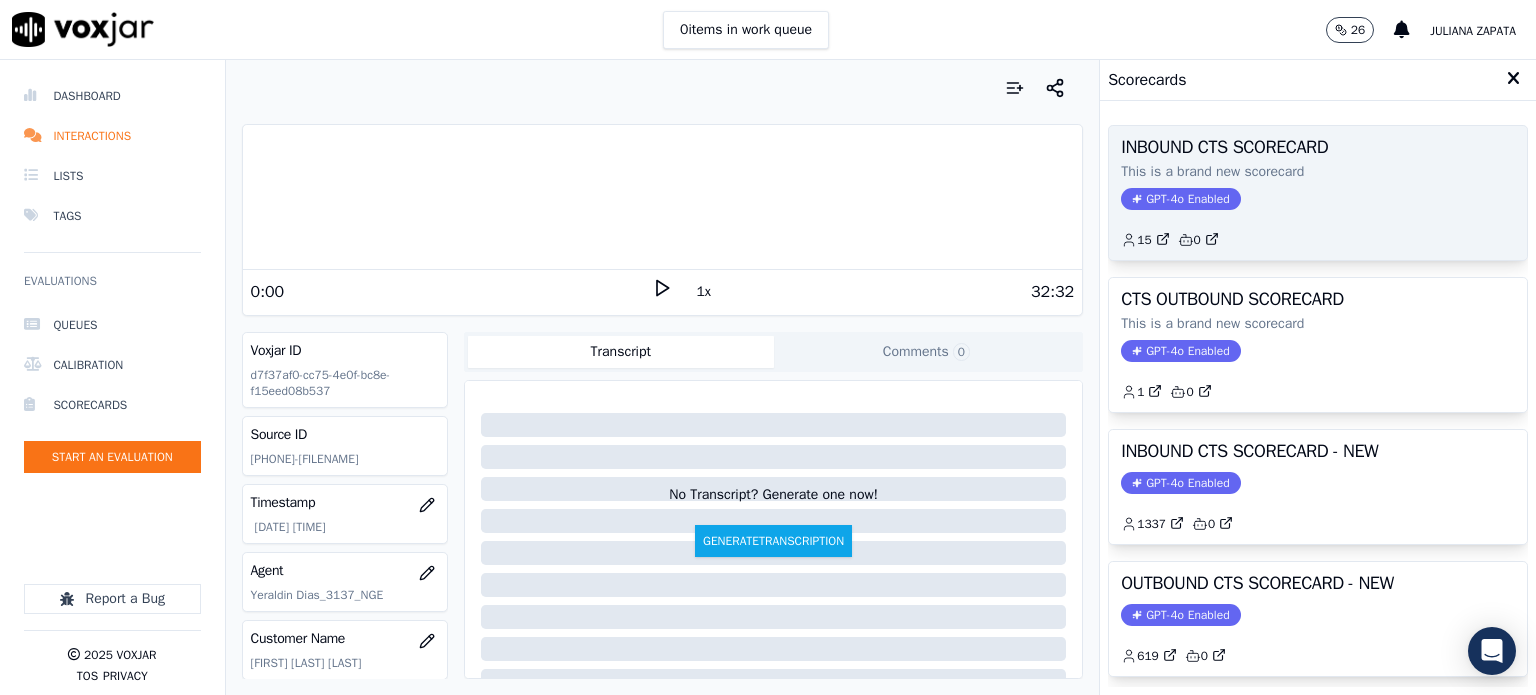 click on "GPT-4o Enabled" at bounding box center [1180, 199] 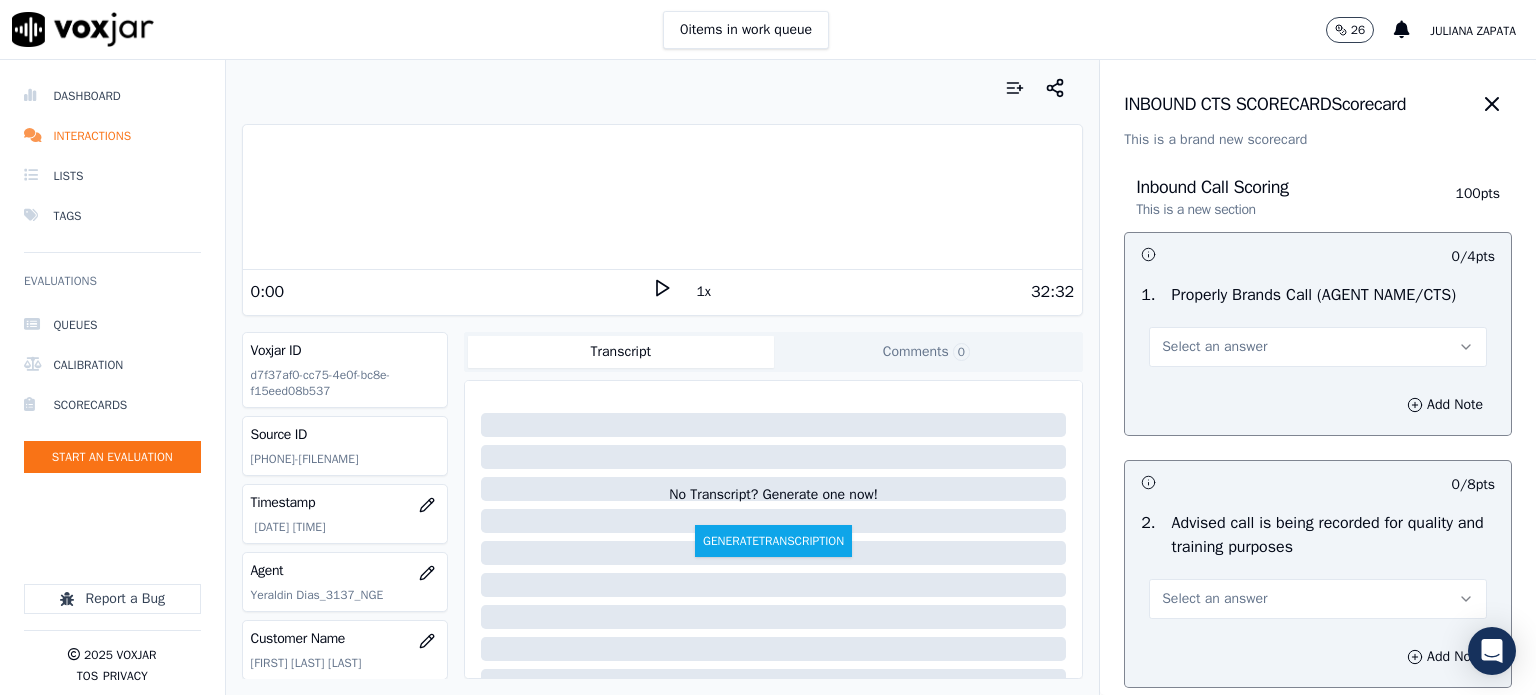 click on "Select an answer" at bounding box center [1214, 347] 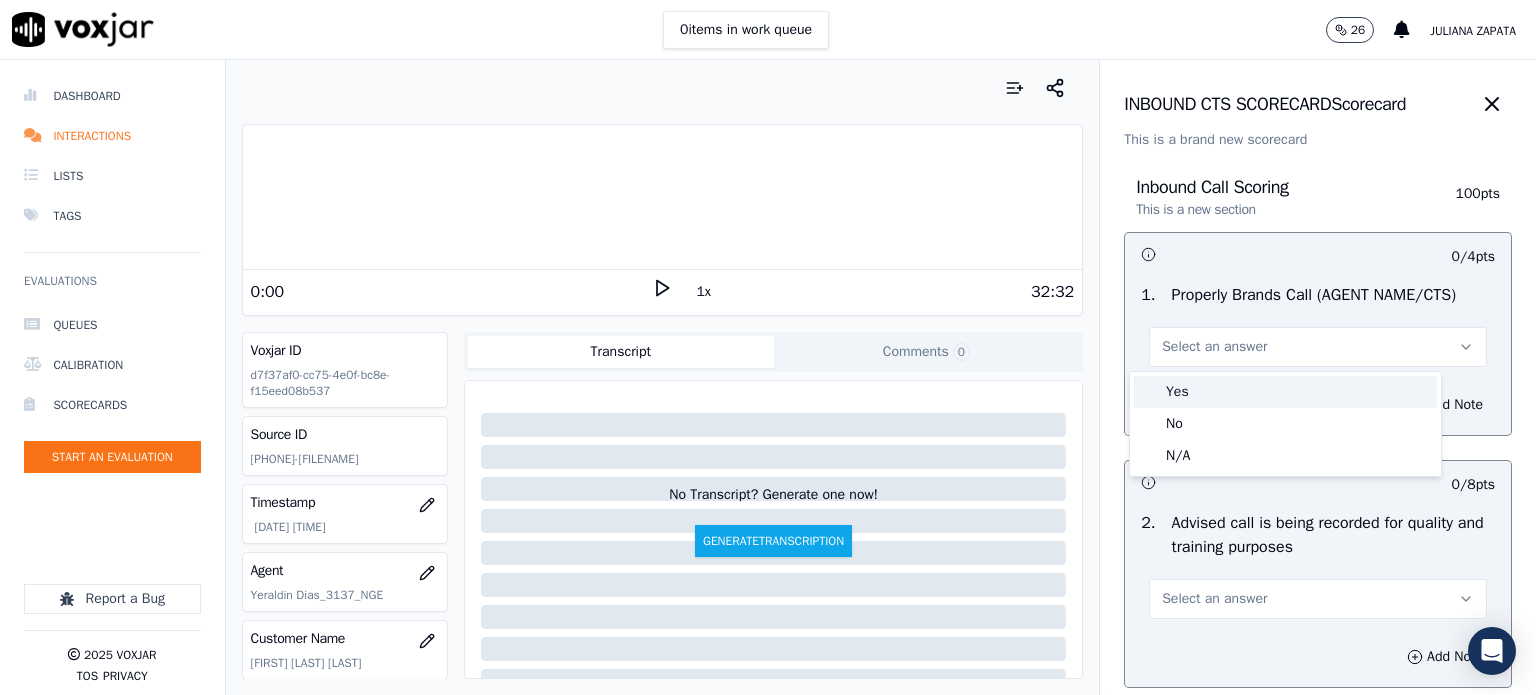click on "Yes" at bounding box center [1285, 392] 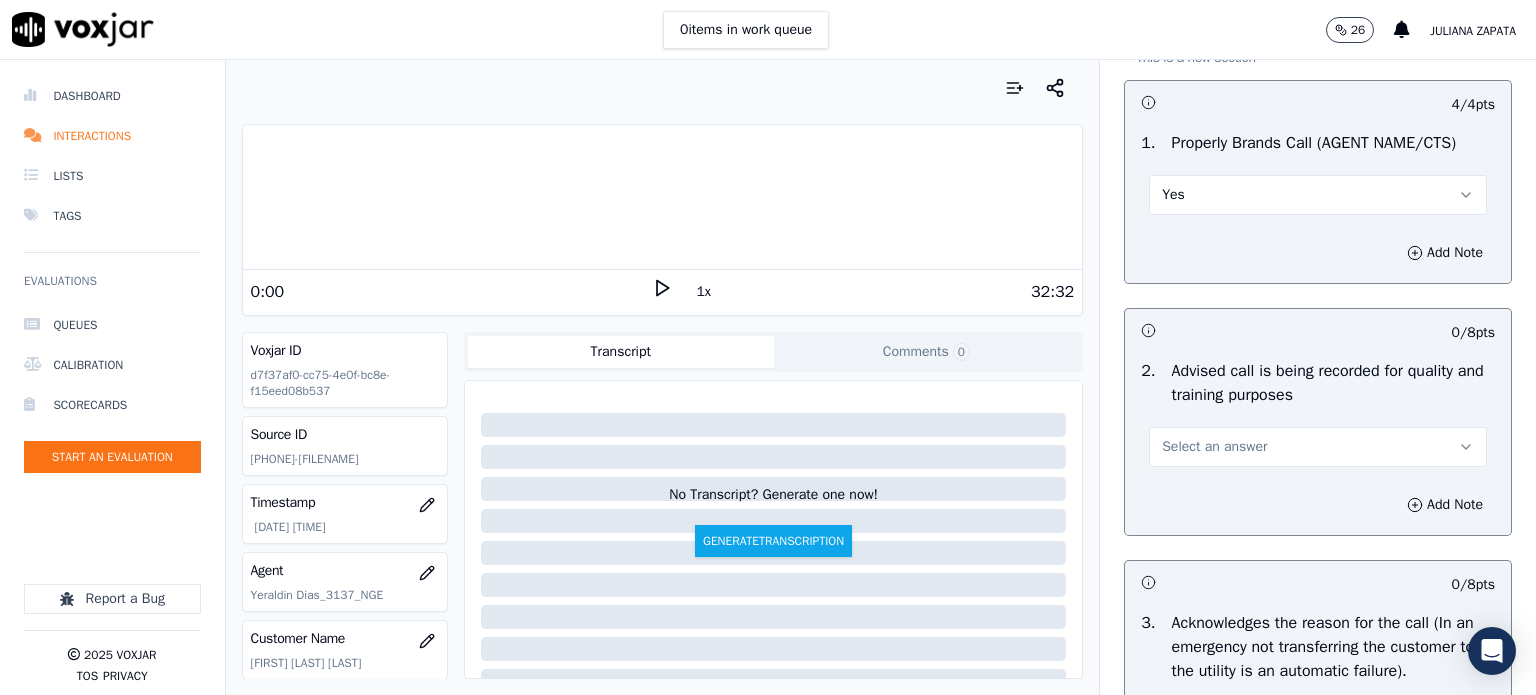 scroll, scrollTop: 200, scrollLeft: 0, axis: vertical 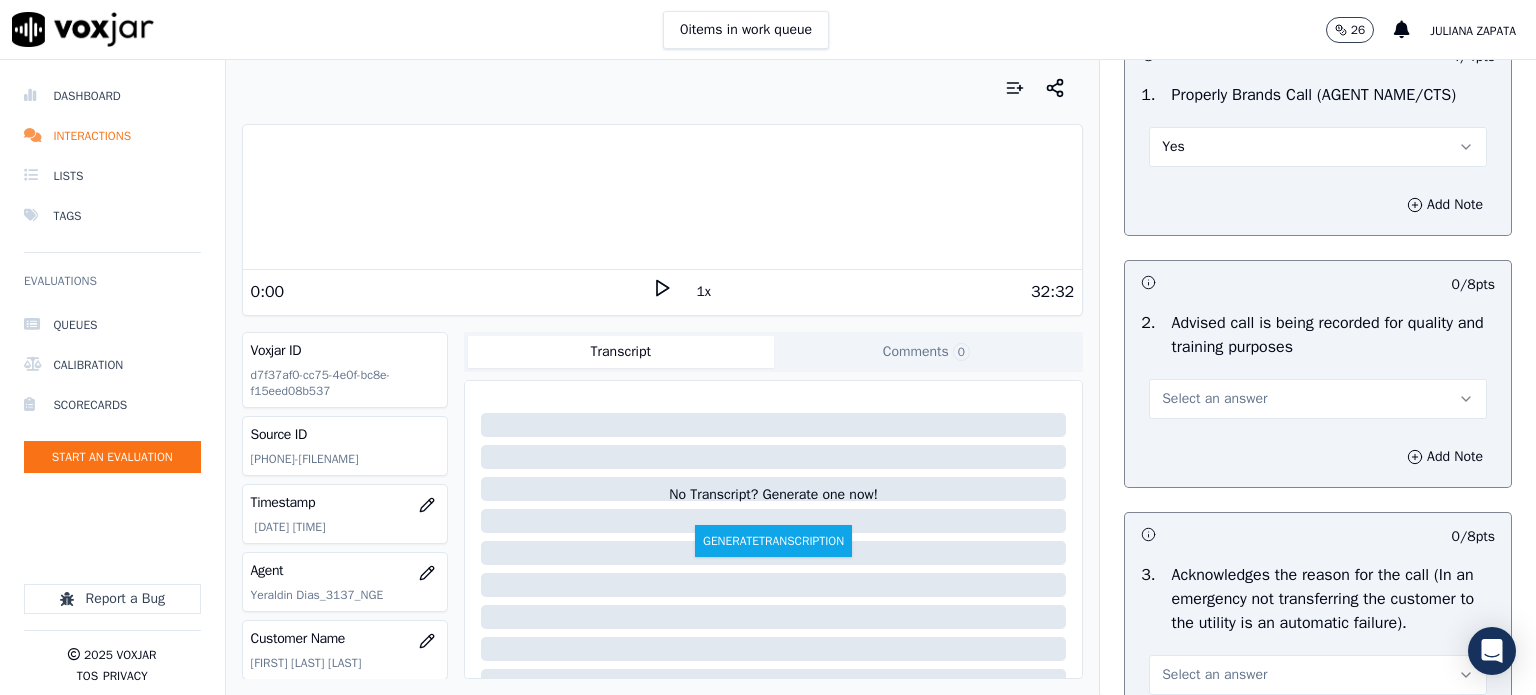 click on "Select an answer" at bounding box center [1214, 399] 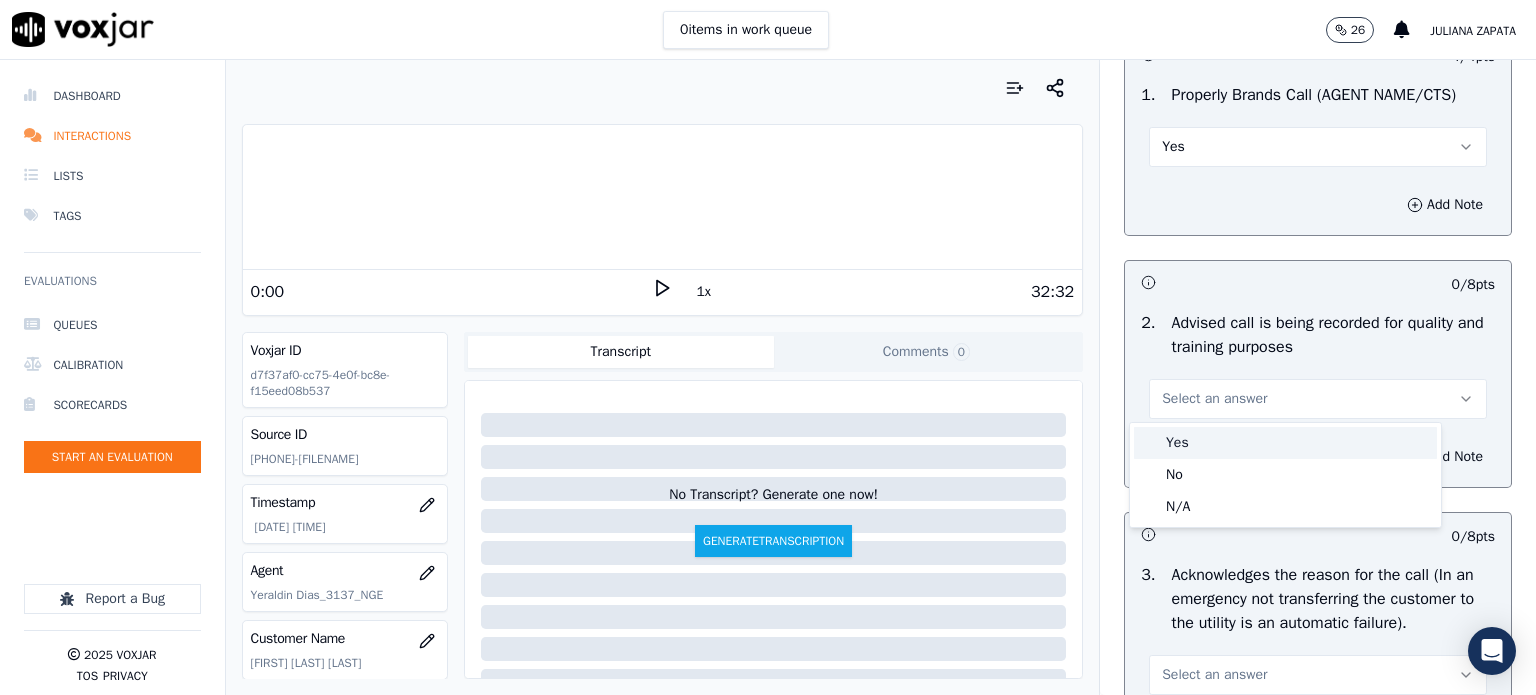 click on "Yes" at bounding box center (1285, 443) 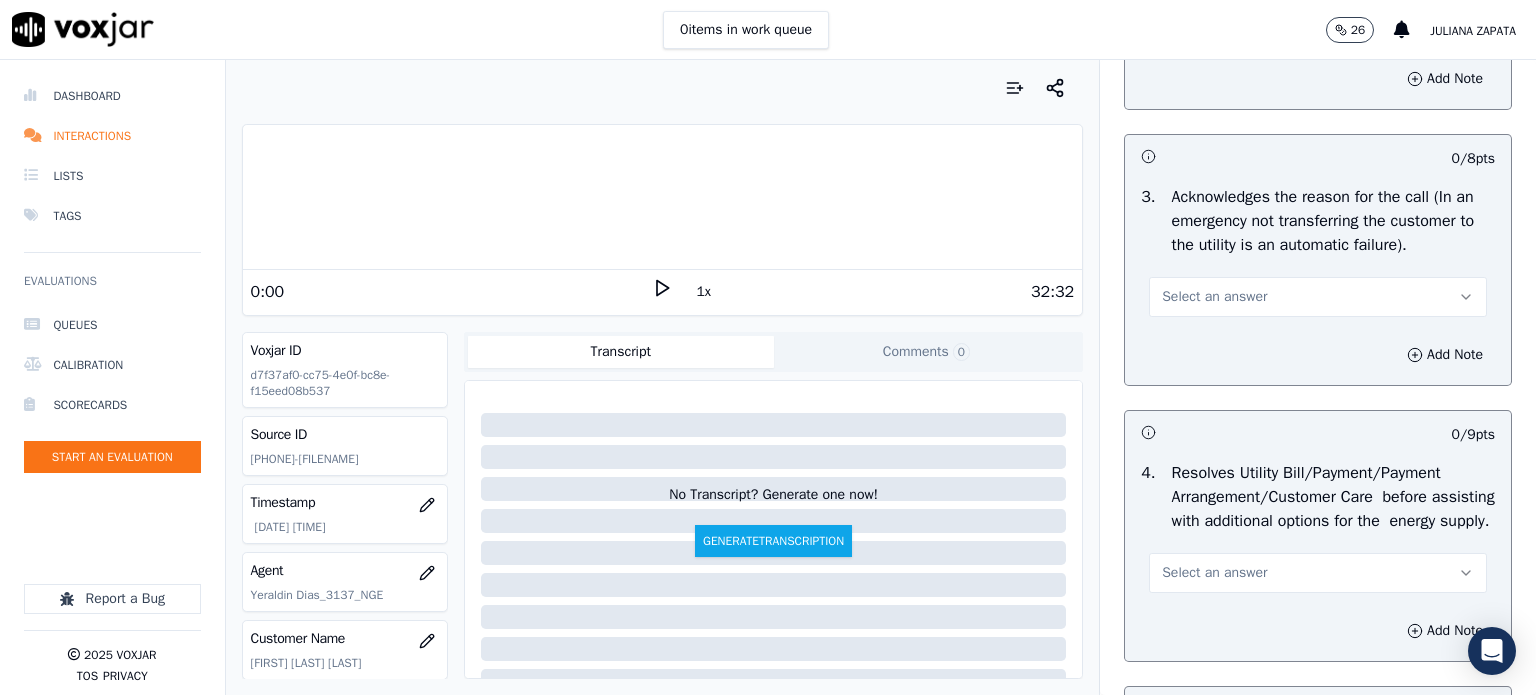 scroll, scrollTop: 600, scrollLeft: 0, axis: vertical 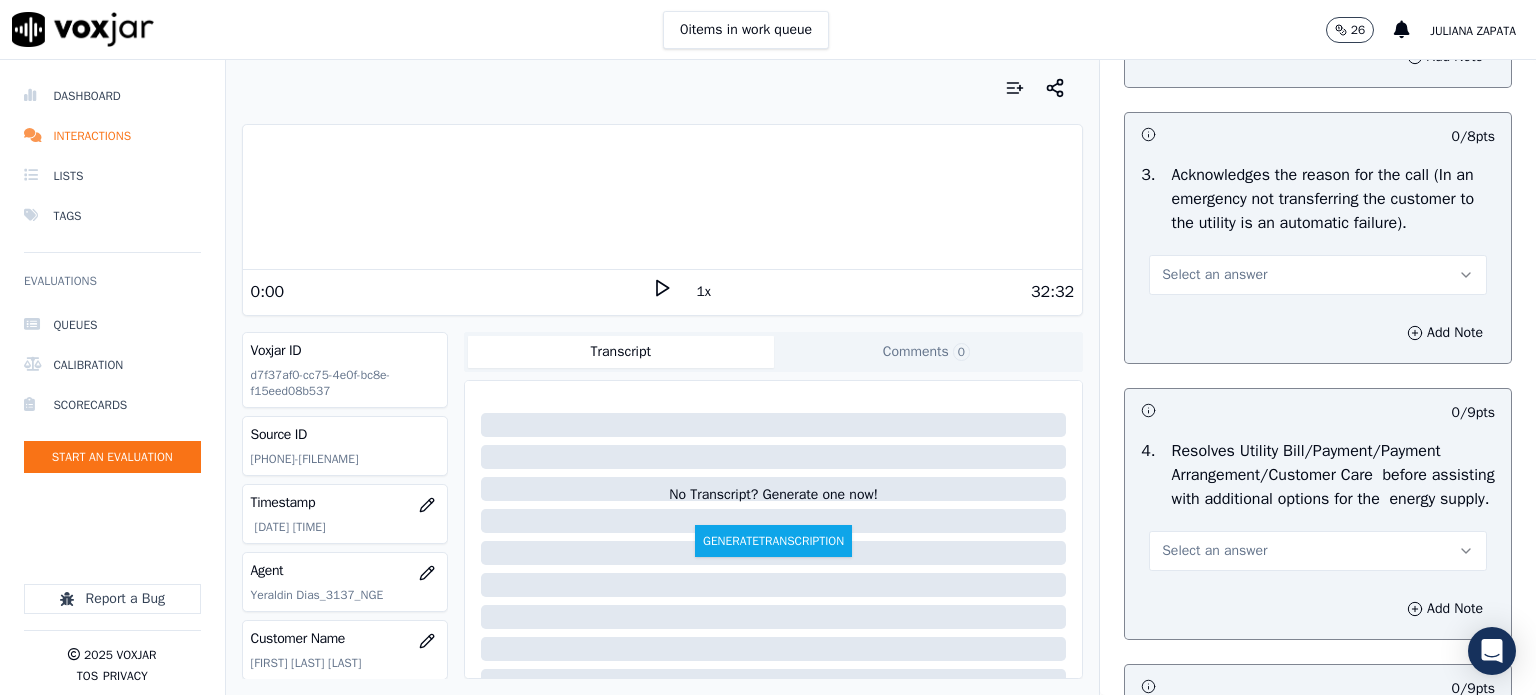 click on "Select an answer" at bounding box center [1214, 275] 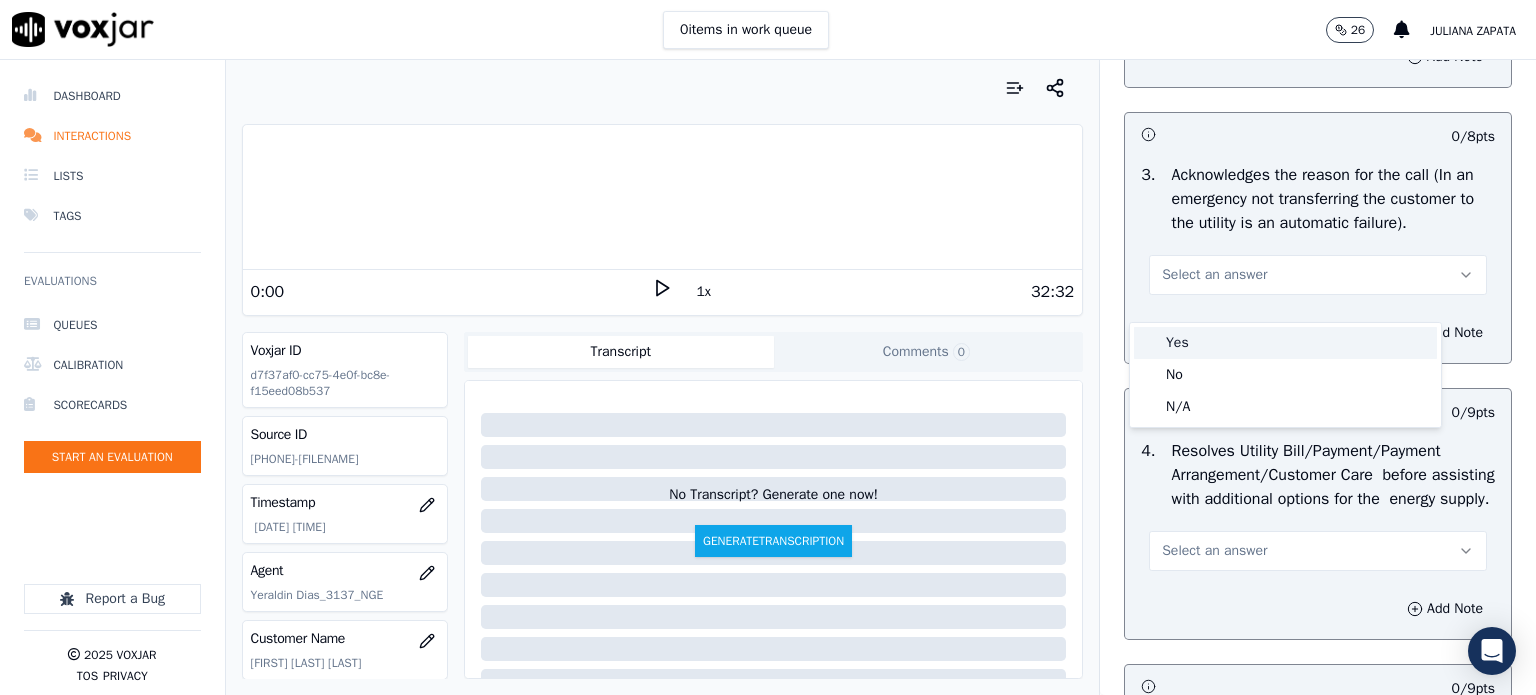 click on "Yes" at bounding box center (1285, 343) 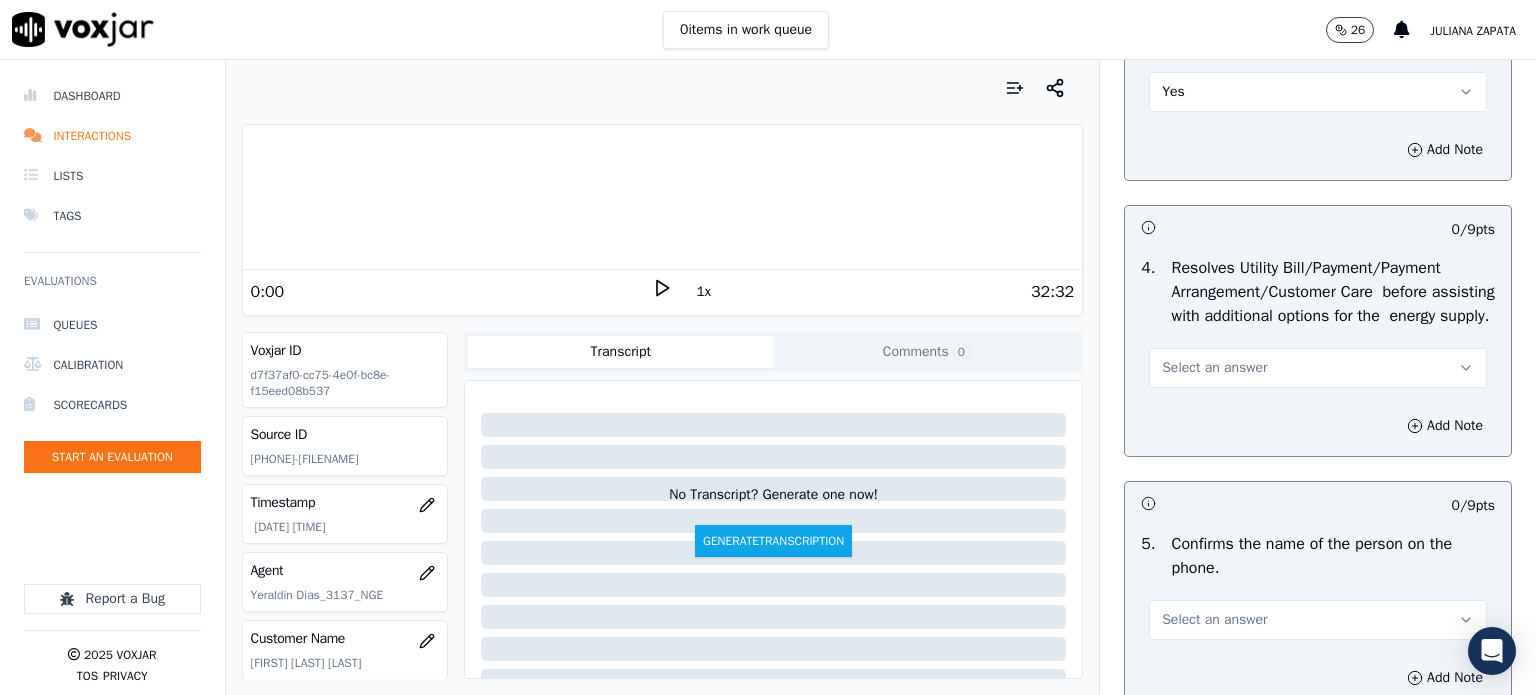 scroll, scrollTop: 800, scrollLeft: 0, axis: vertical 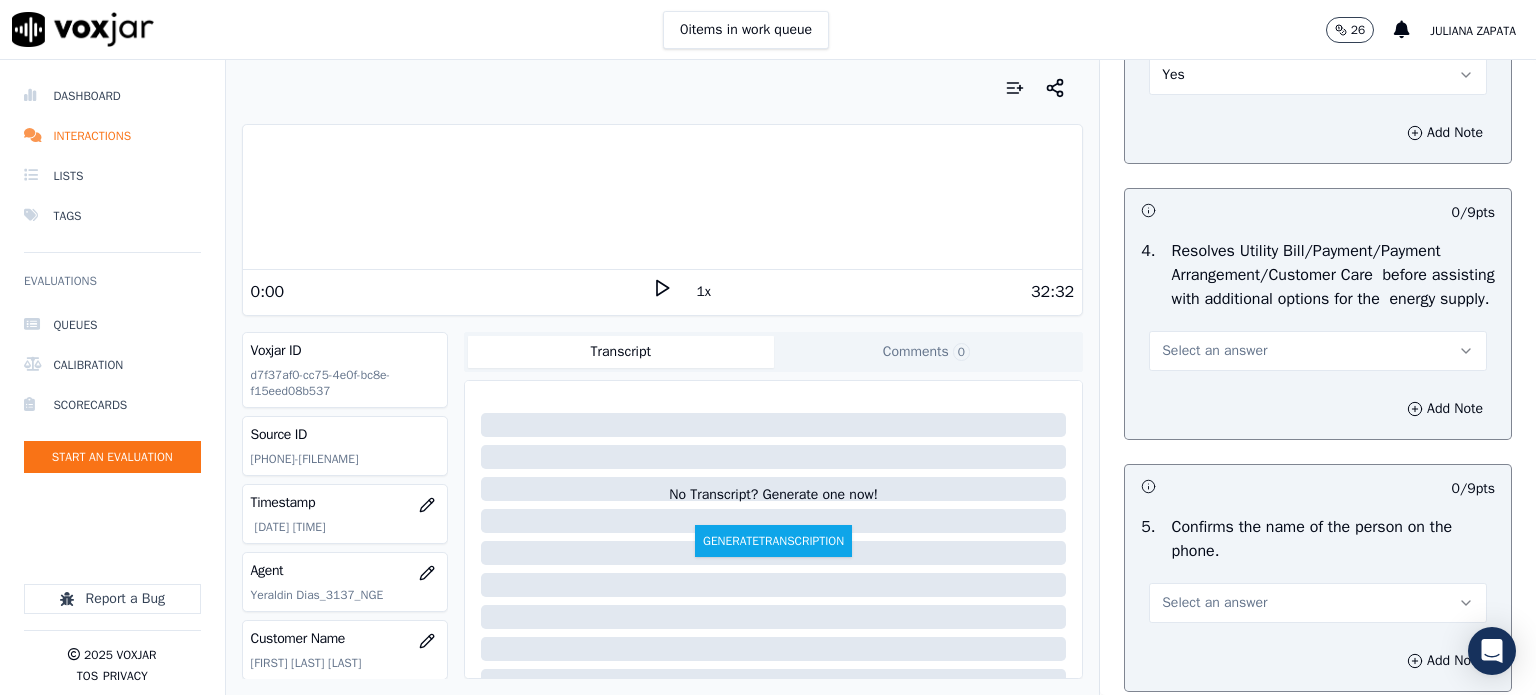 click on "Select an answer" at bounding box center (1214, 351) 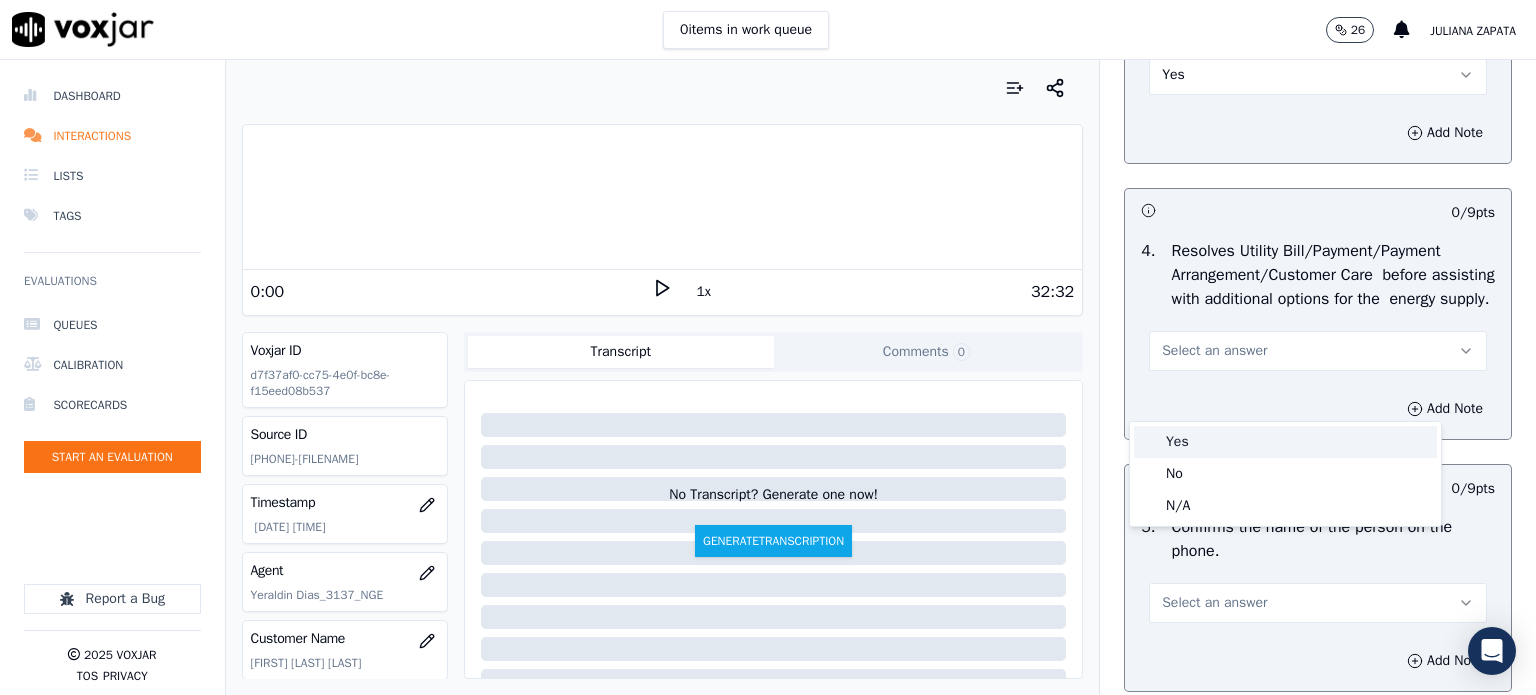 click on "Yes" at bounding box center [1285, 442] 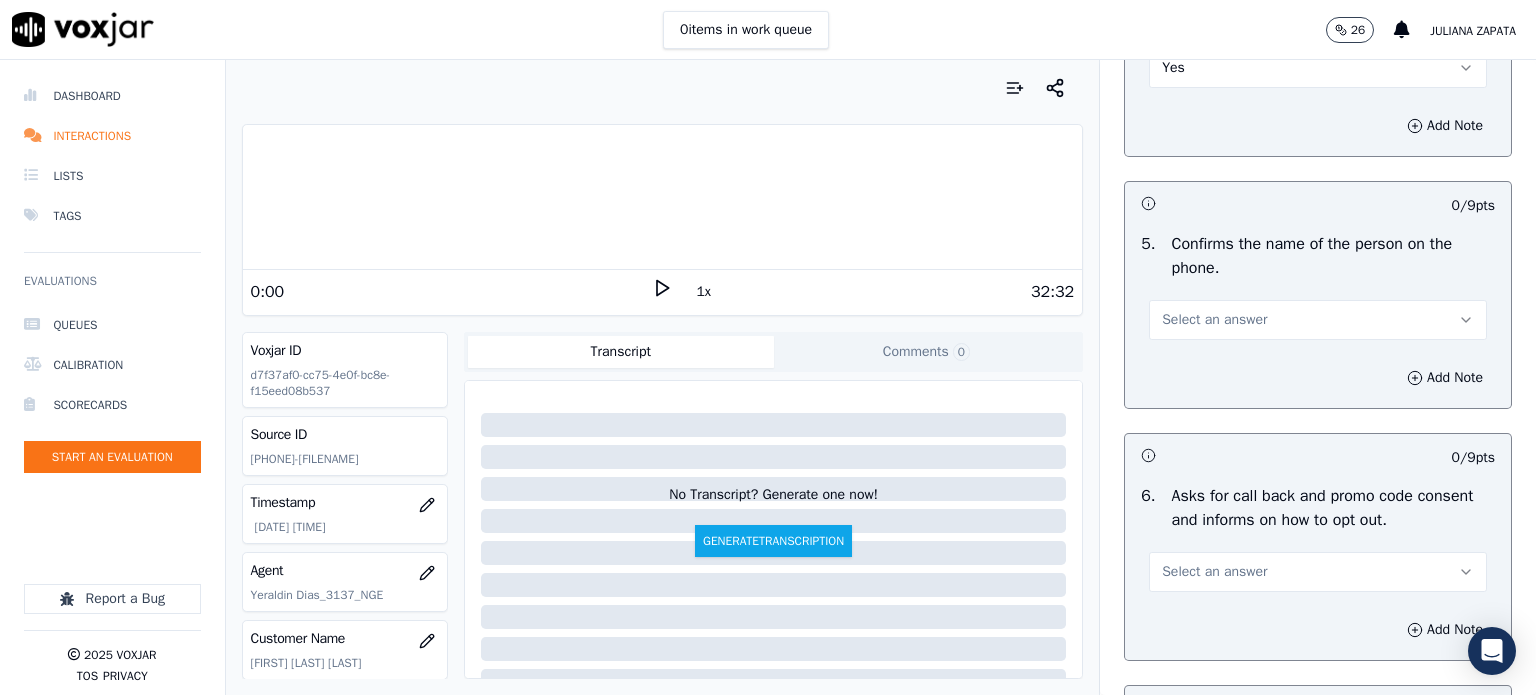 scroll, scrollTop: 1100, scrollLeft: 0, axis: vertical 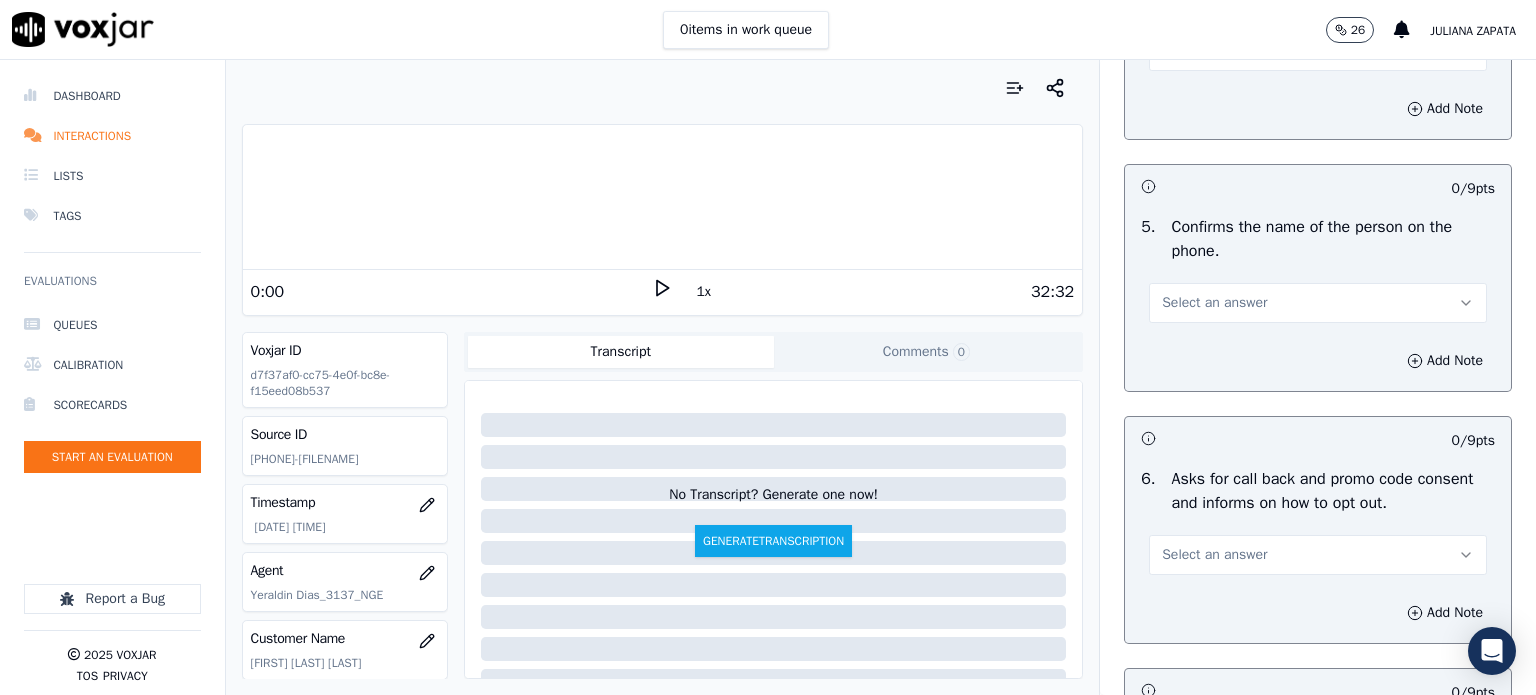 click on "Select an answer" at bounding box center (1214, 303) 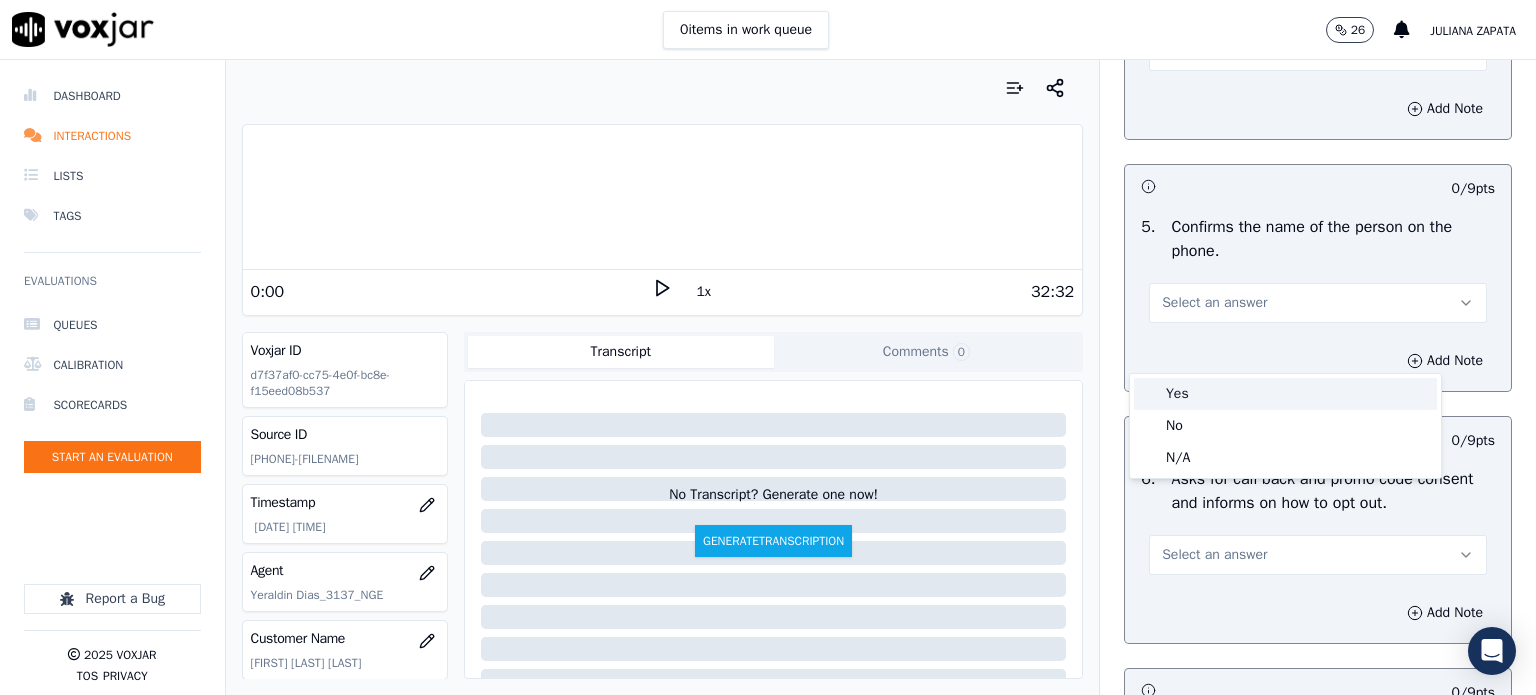 click on "Yes" at bounding box center [1285, 394] 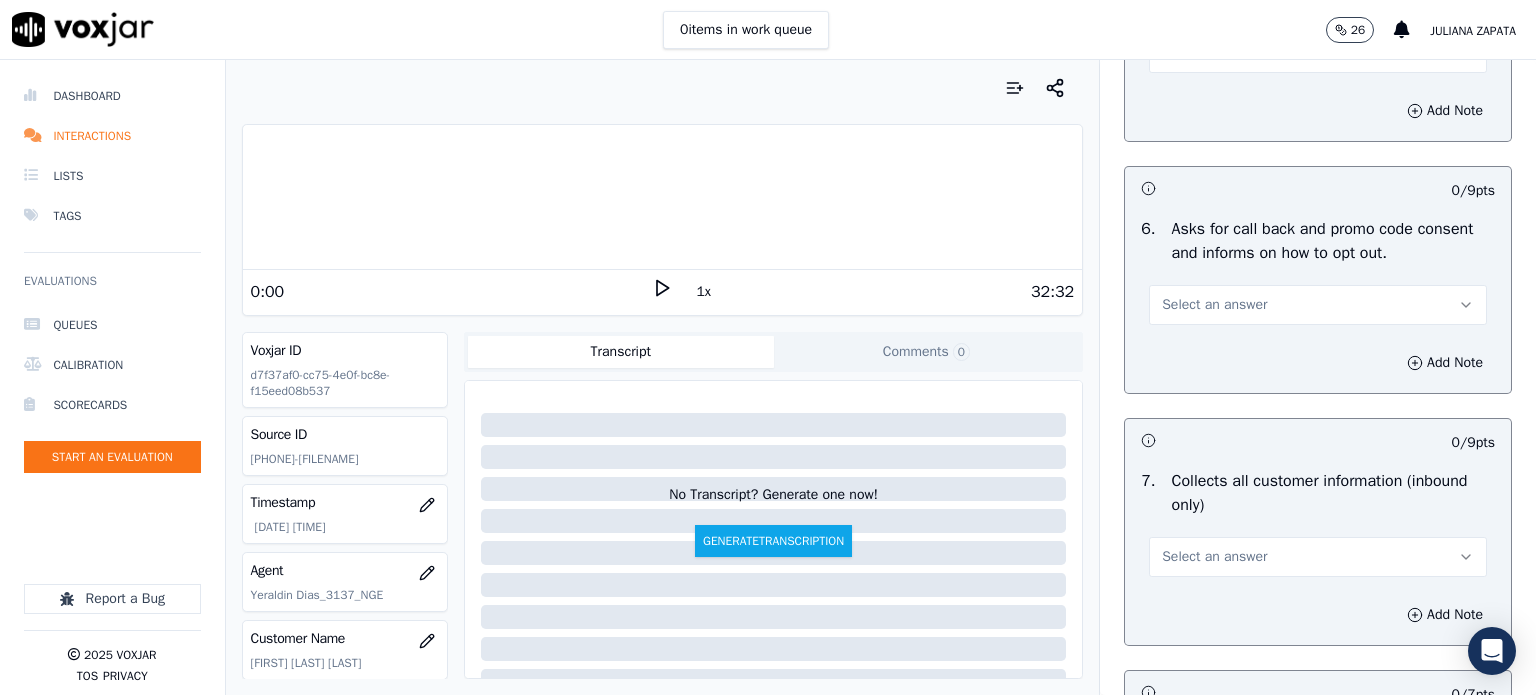 scroll, scrollTop: 1400, scrollLeft: 0, axis: vertical 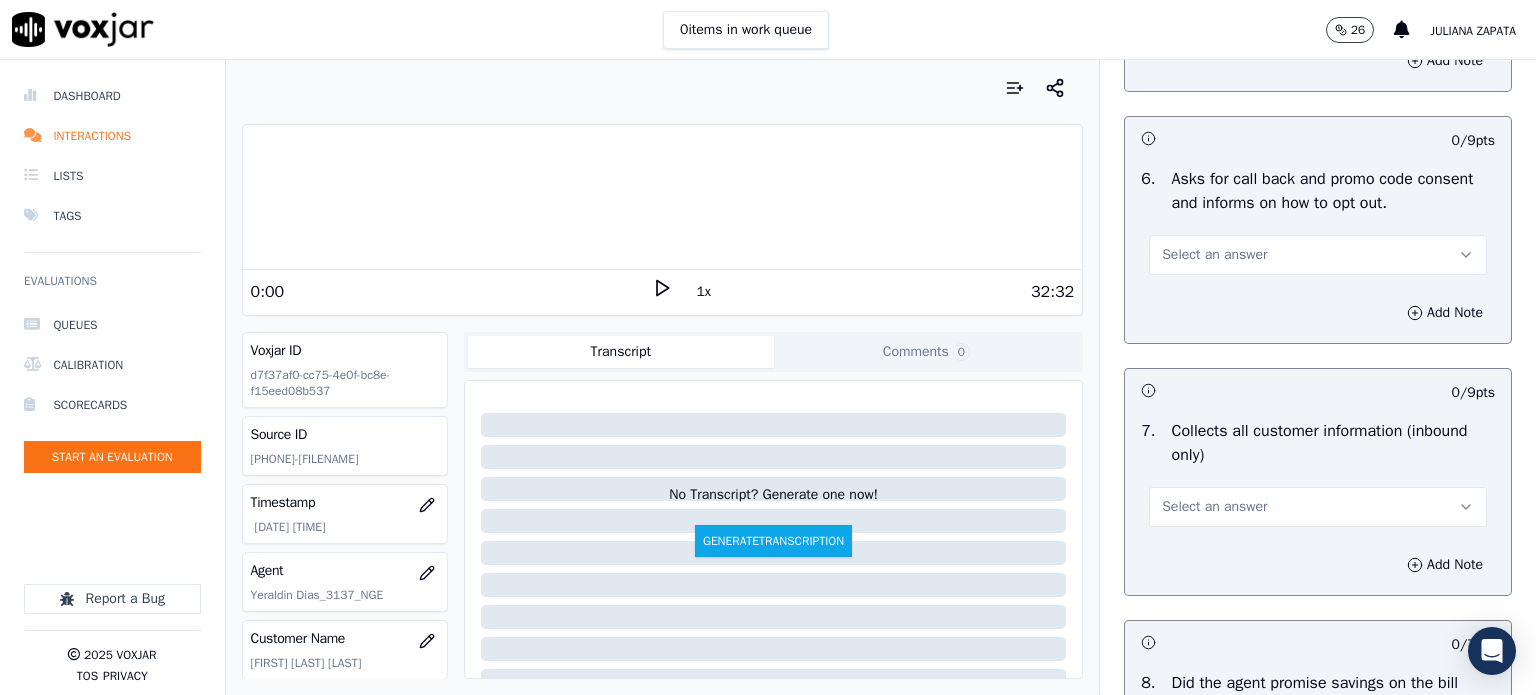 click on "Select an answer" at bounding box center [1214, 255] 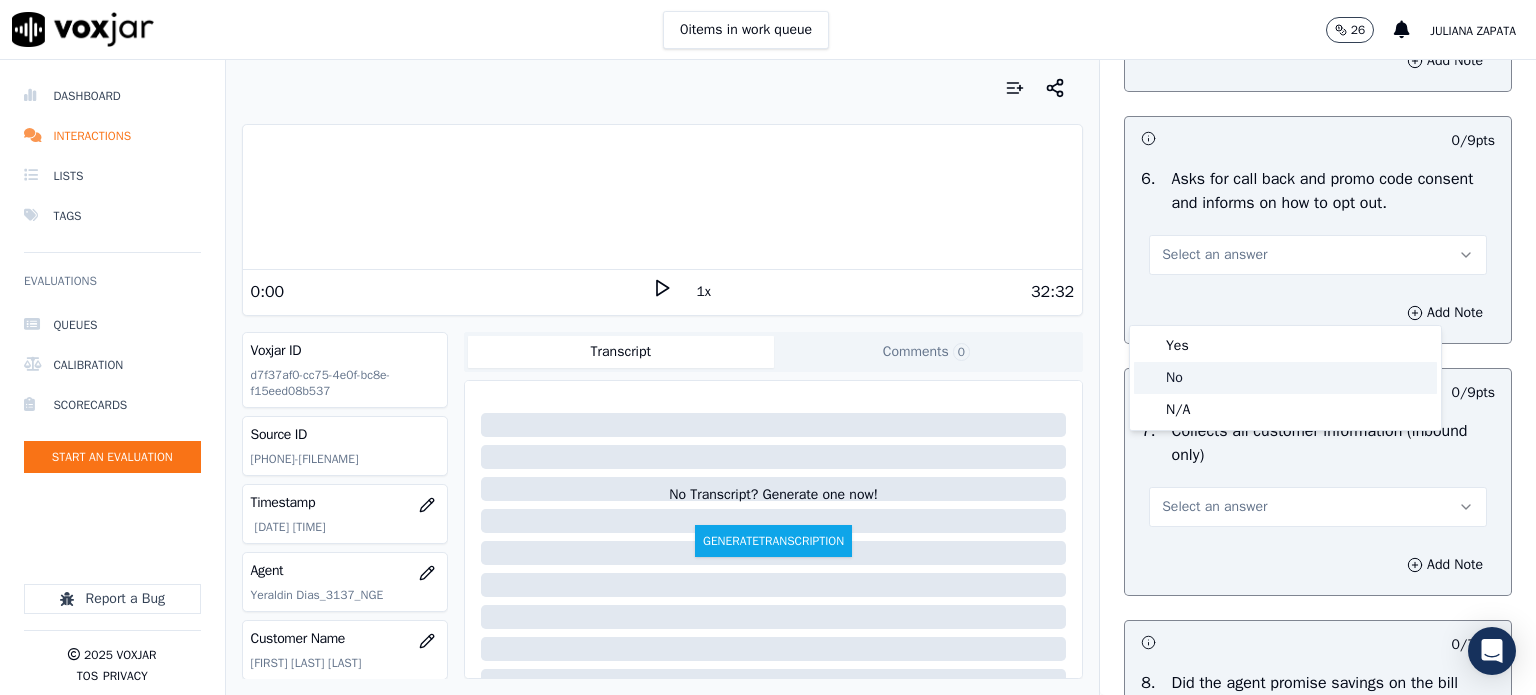 click on "No" 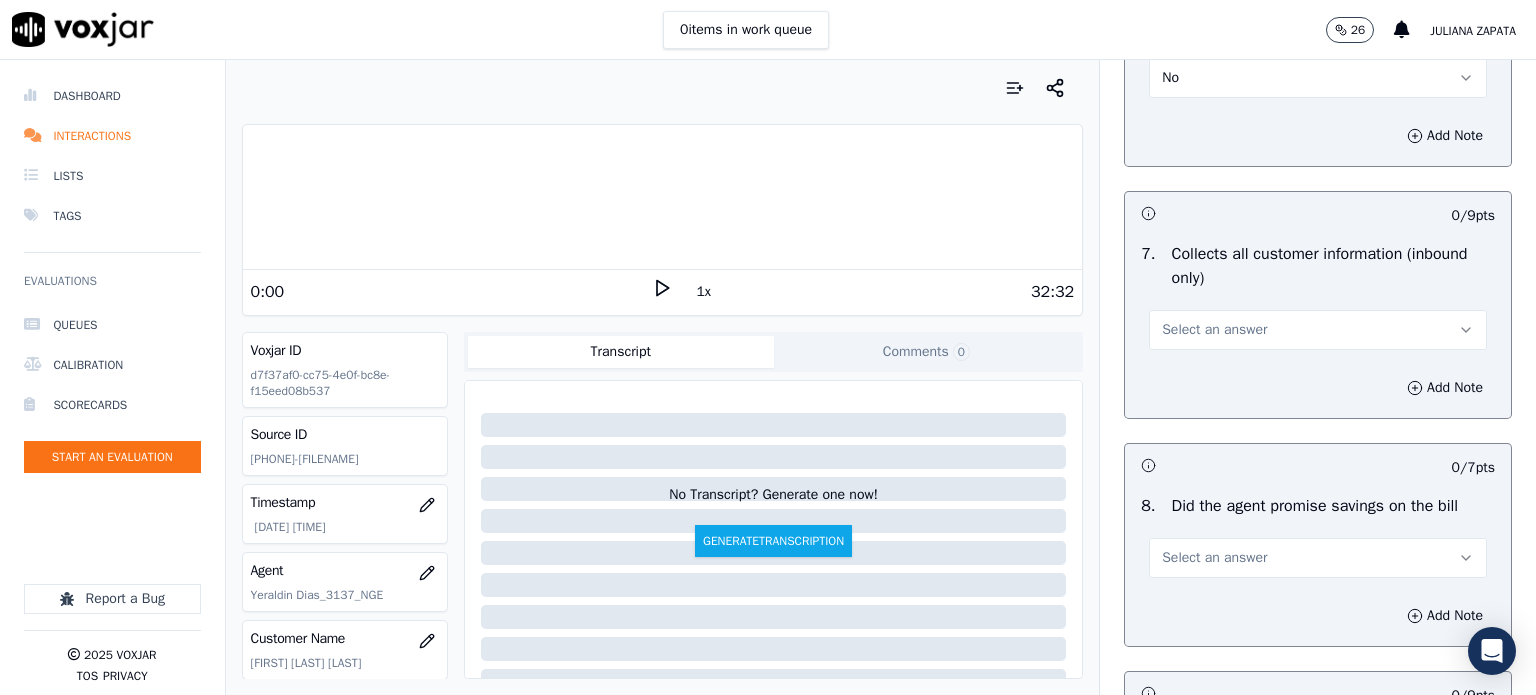scroll, scrollTop: 1600, scrollLeft: 0, axis: vertical 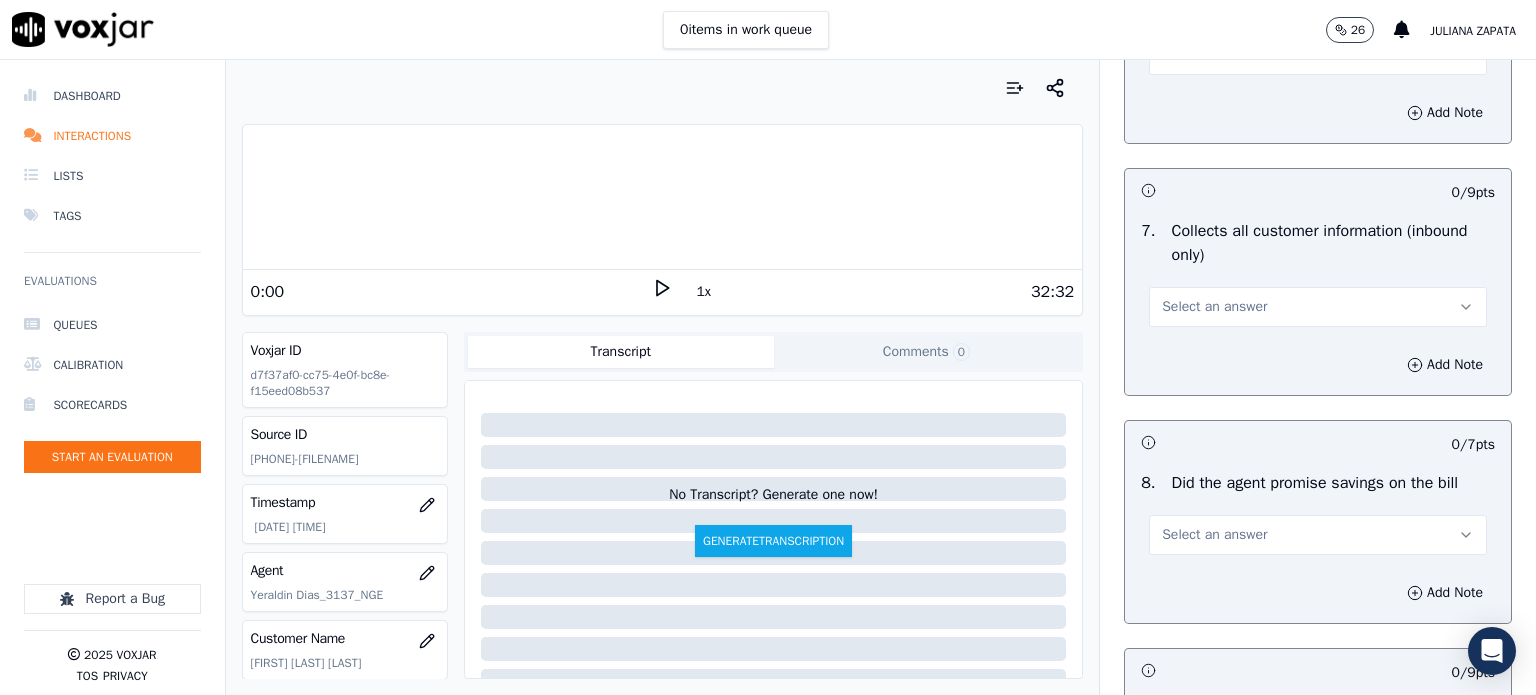 click on "Select an answer" at bounding box center [1214, 307] 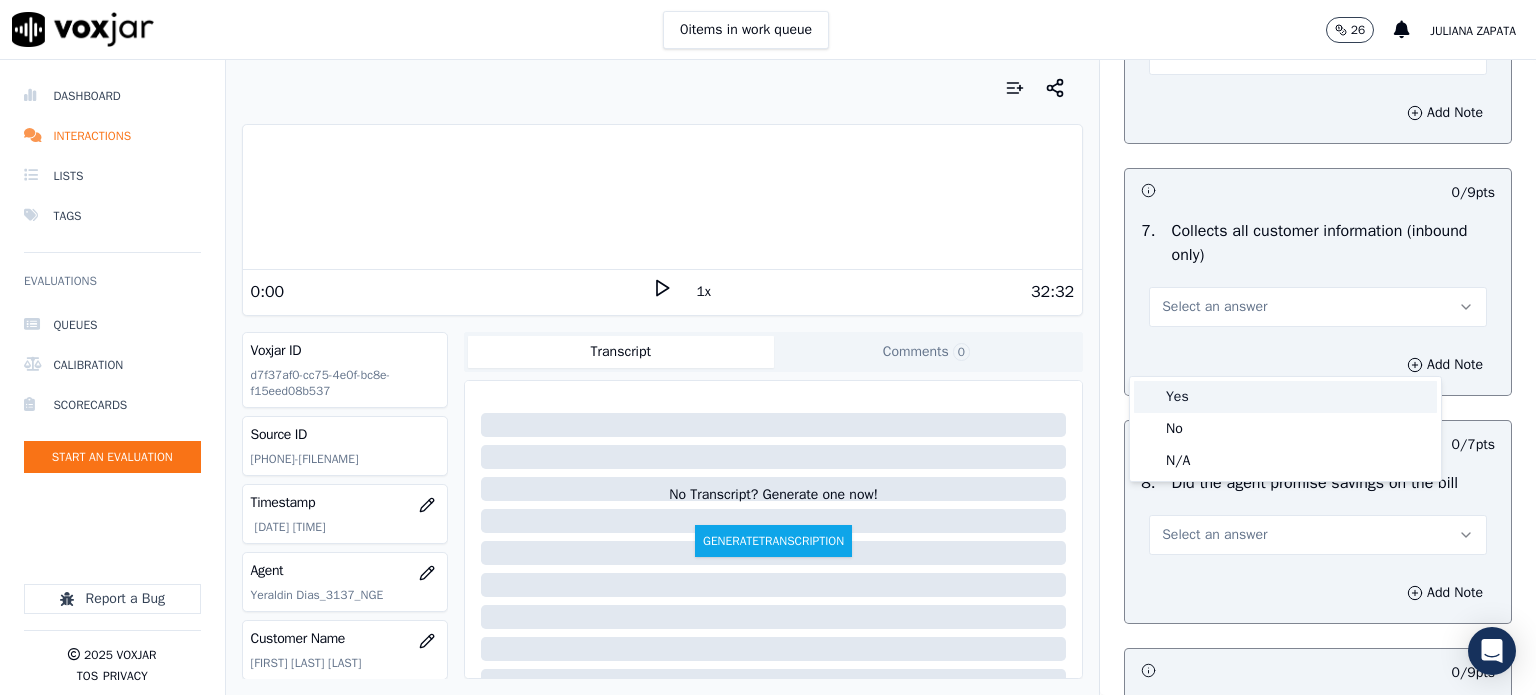 click on "Yes" at bounding box center [1285, 397] 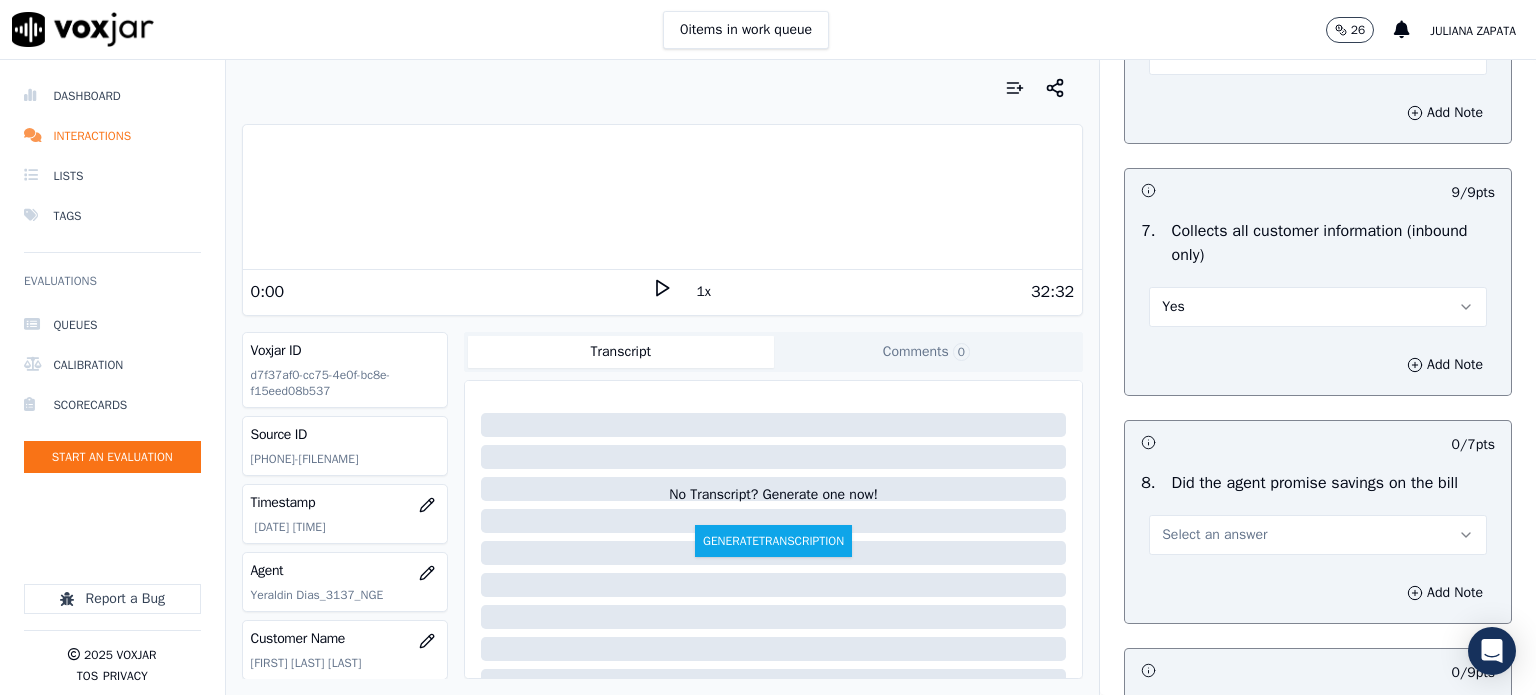 click on "Select an answer" at bounding box center [1318, 535] 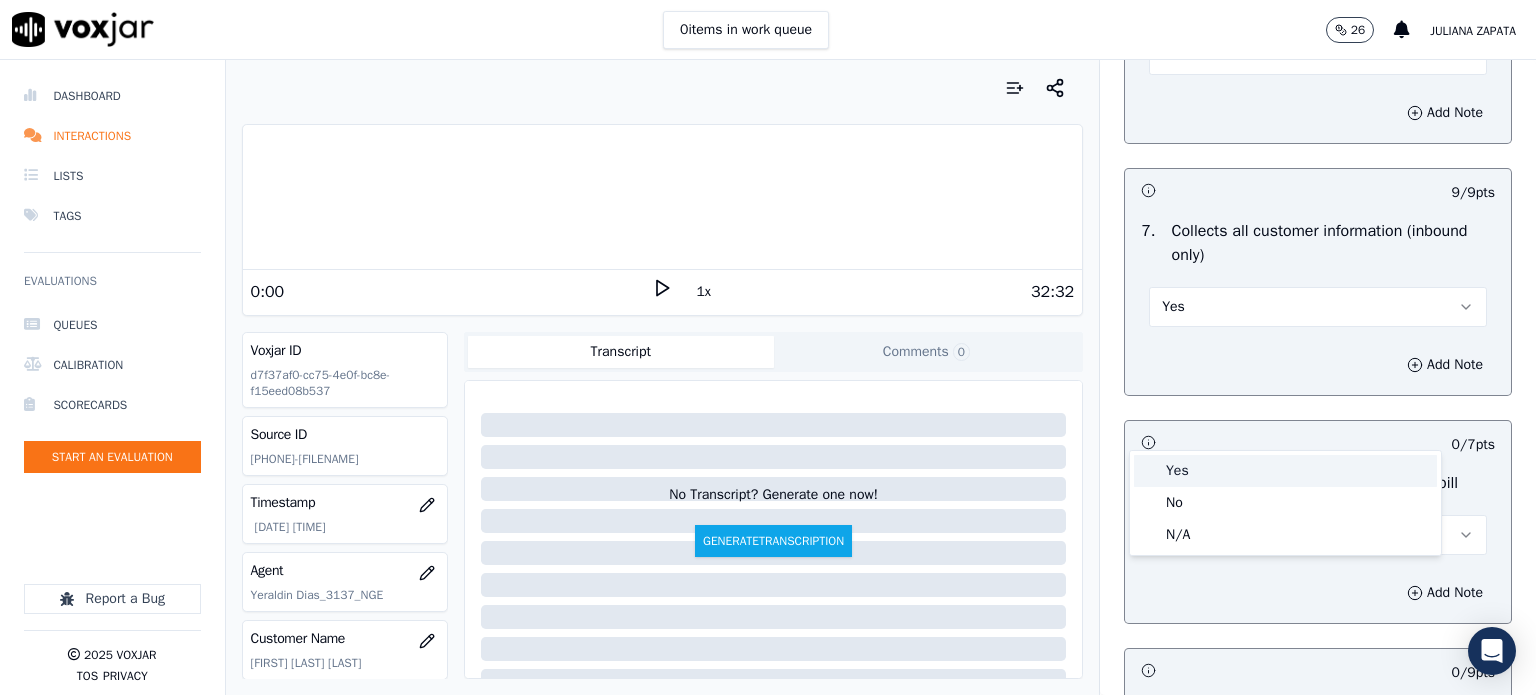 click on "Yes" at bounding box center [1285, 471] 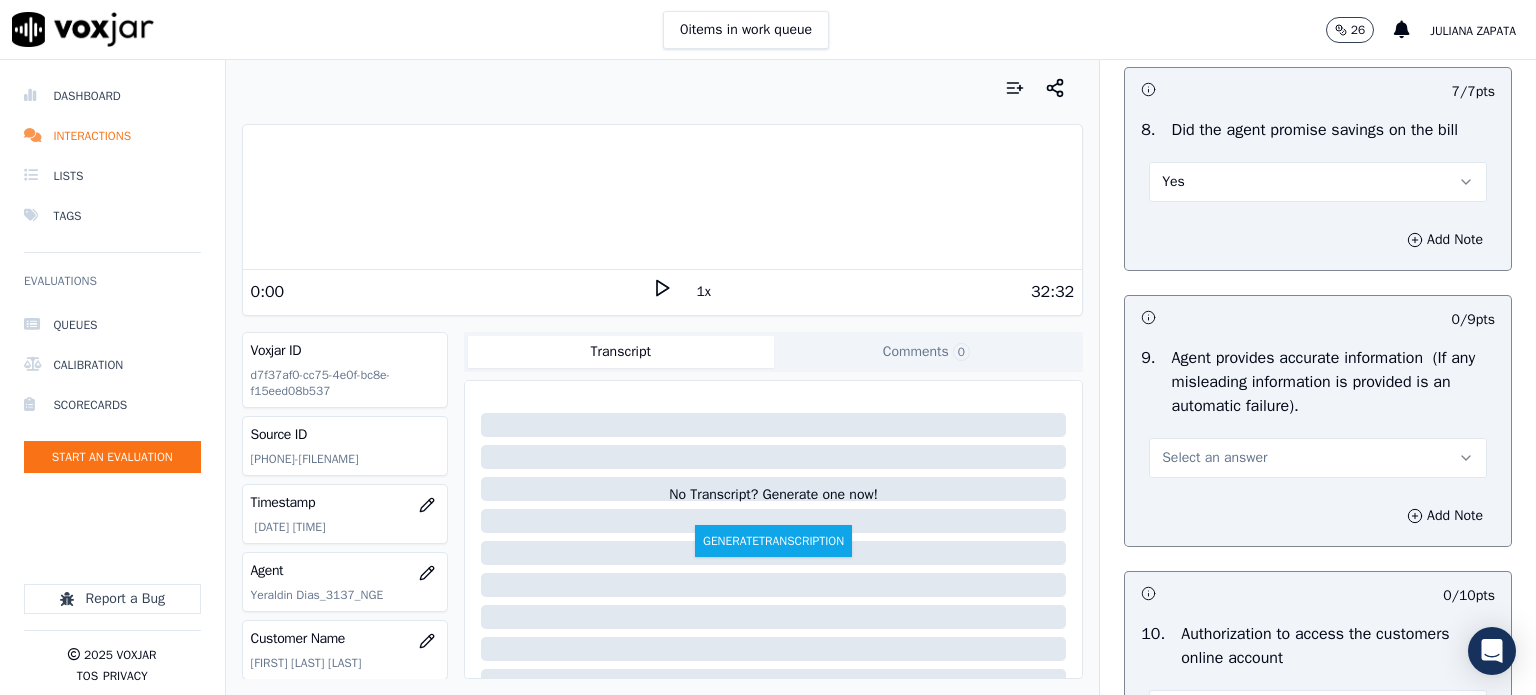 scroll, scrollTop: 2000, scrollLeft: 0, axis: vertical 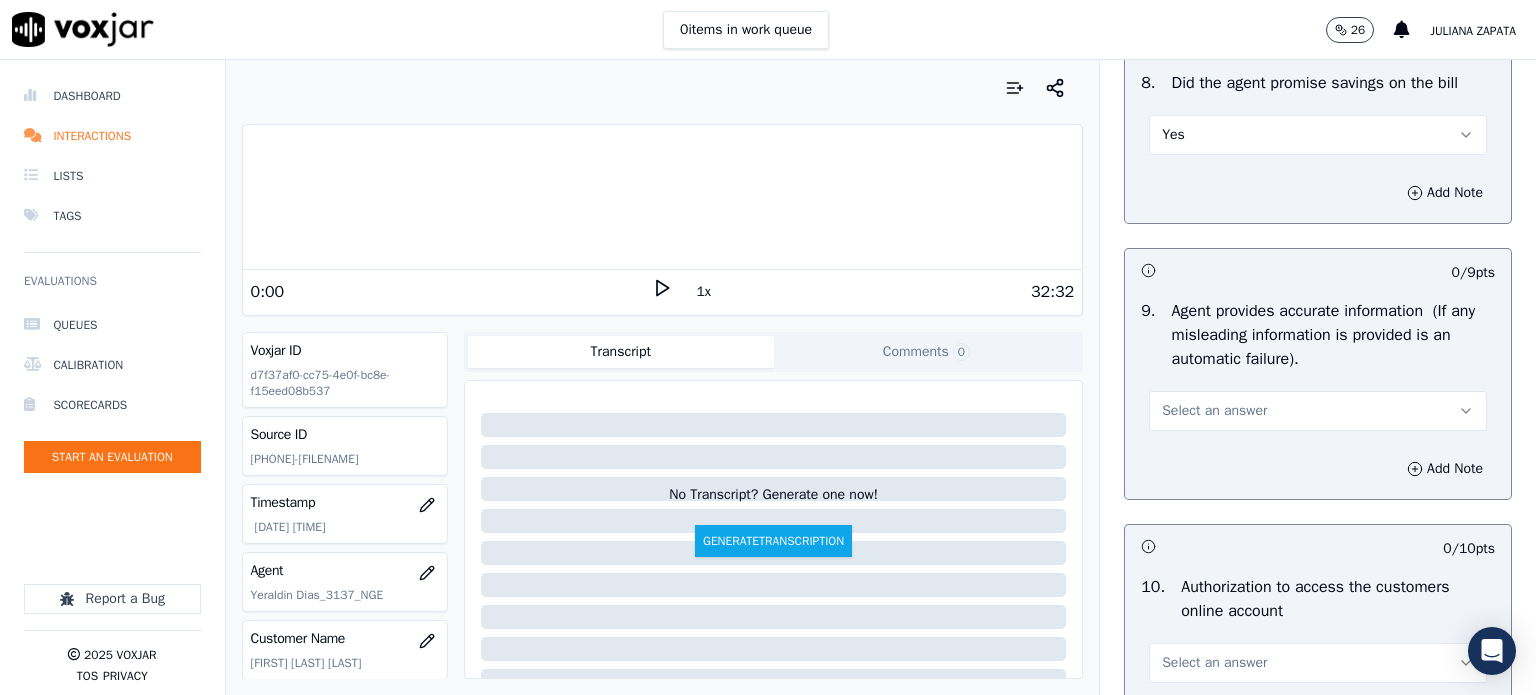 click on "Select an answer" at bounding box center (1214, 411) 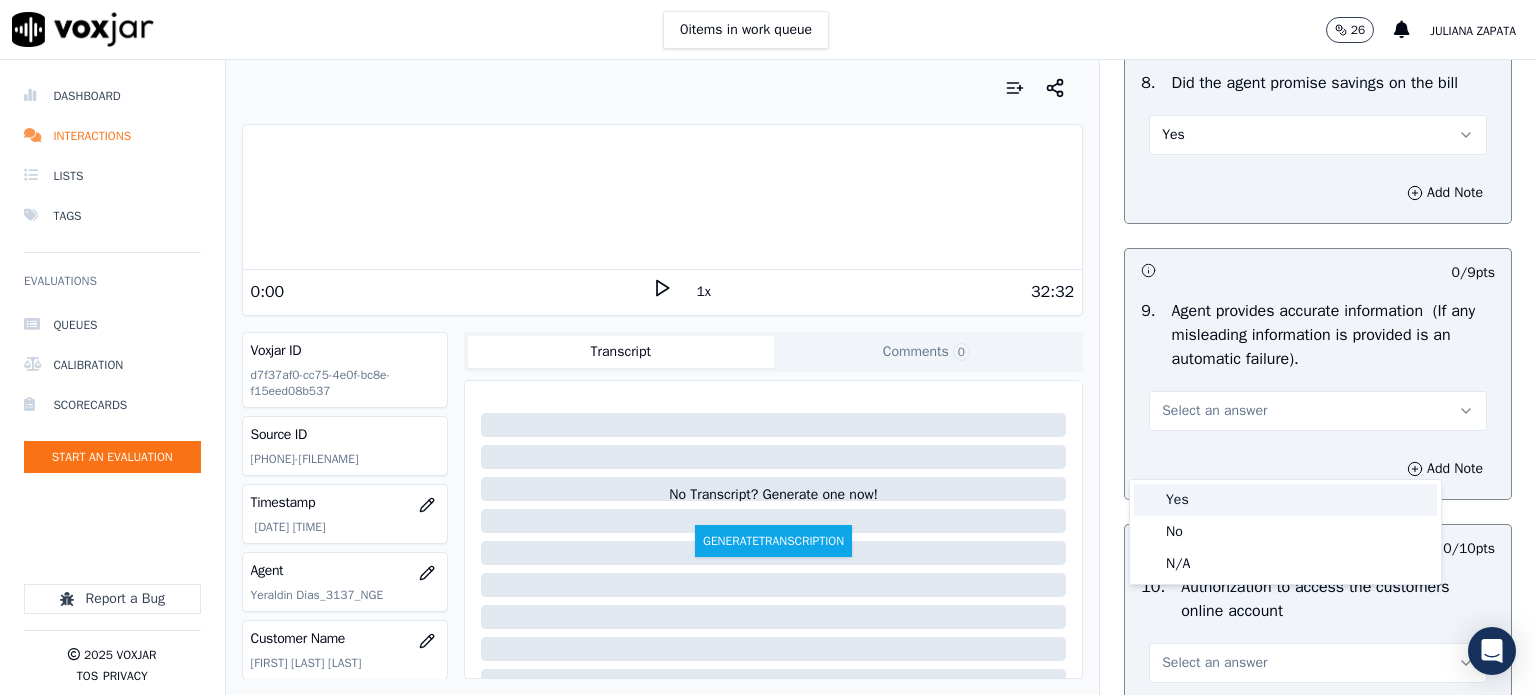 click on "Yes" at bounding box center [1285, 500] 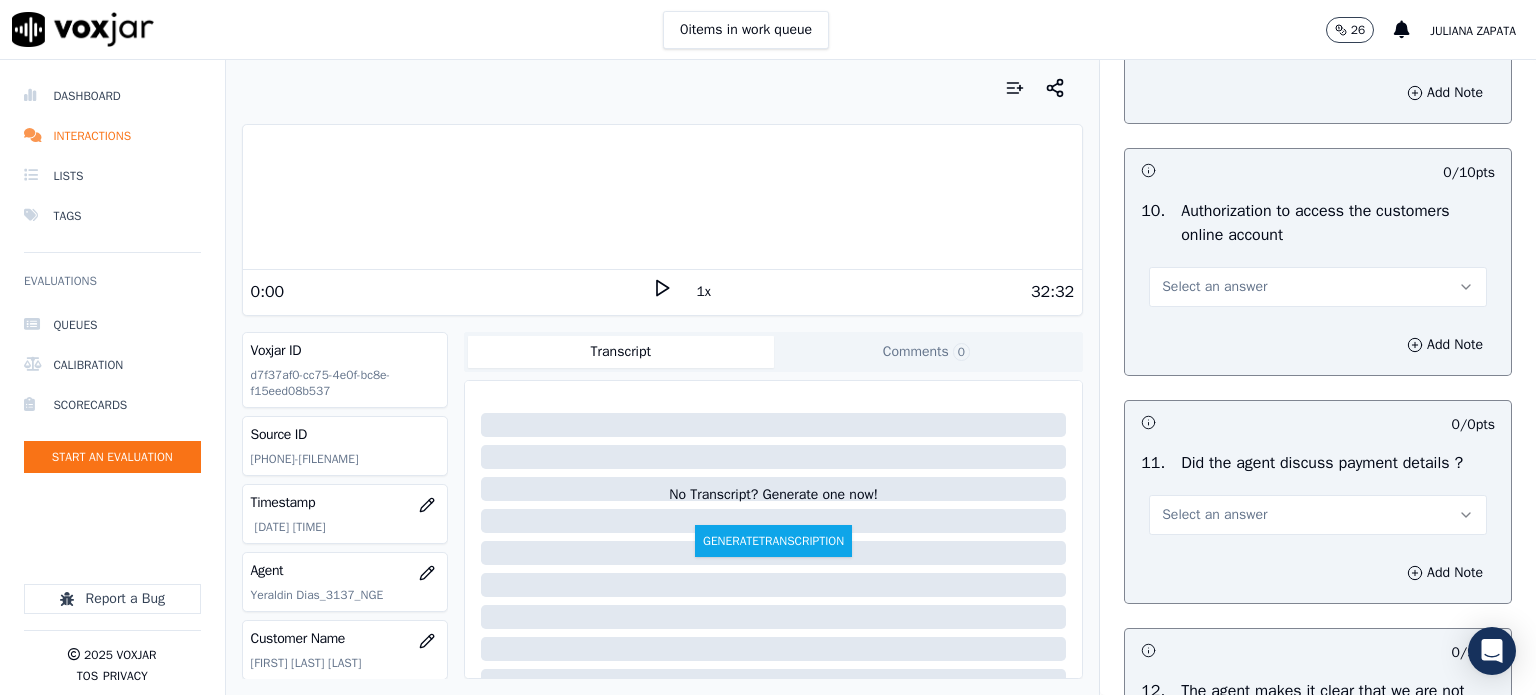 scroll, scrollTop: 2400, scrollLeft: 0, axis: vertical 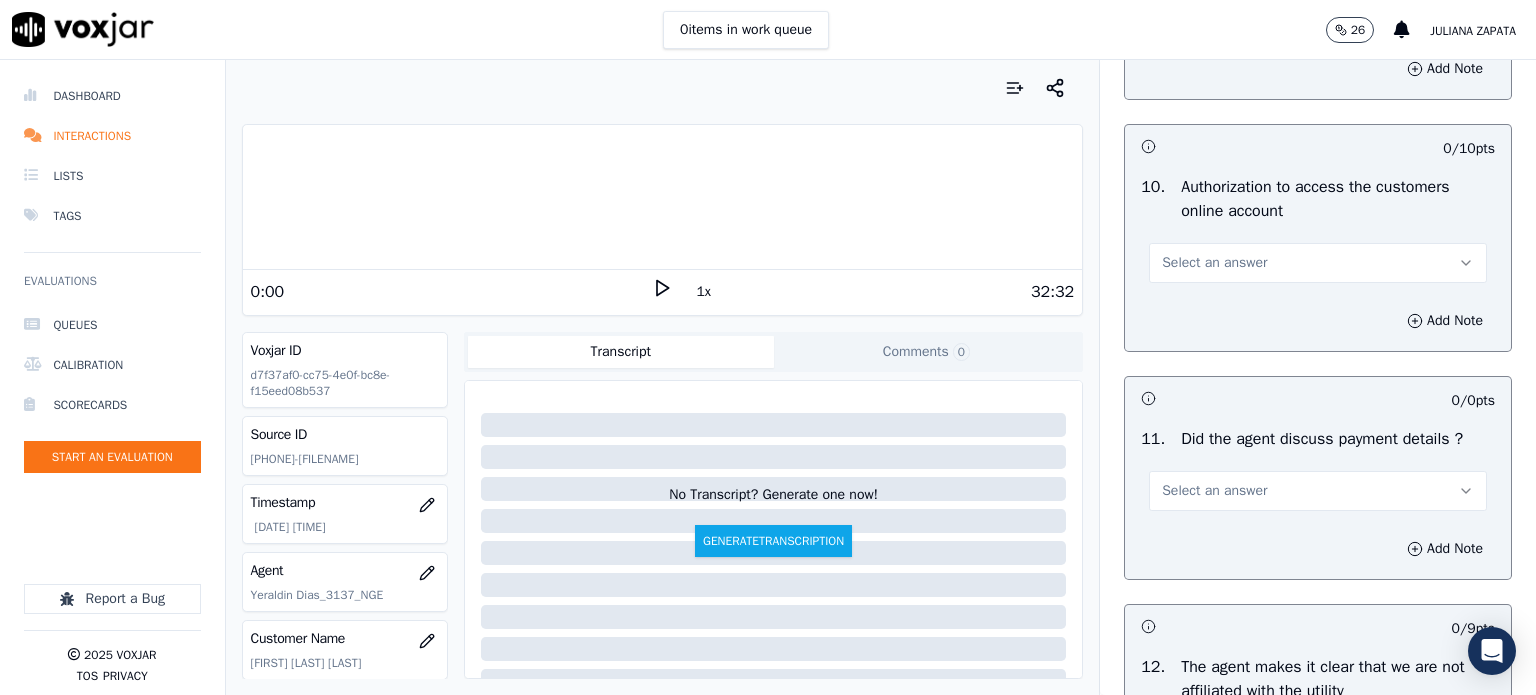 click on "Select an answer" at bounding box center (1318, 263) 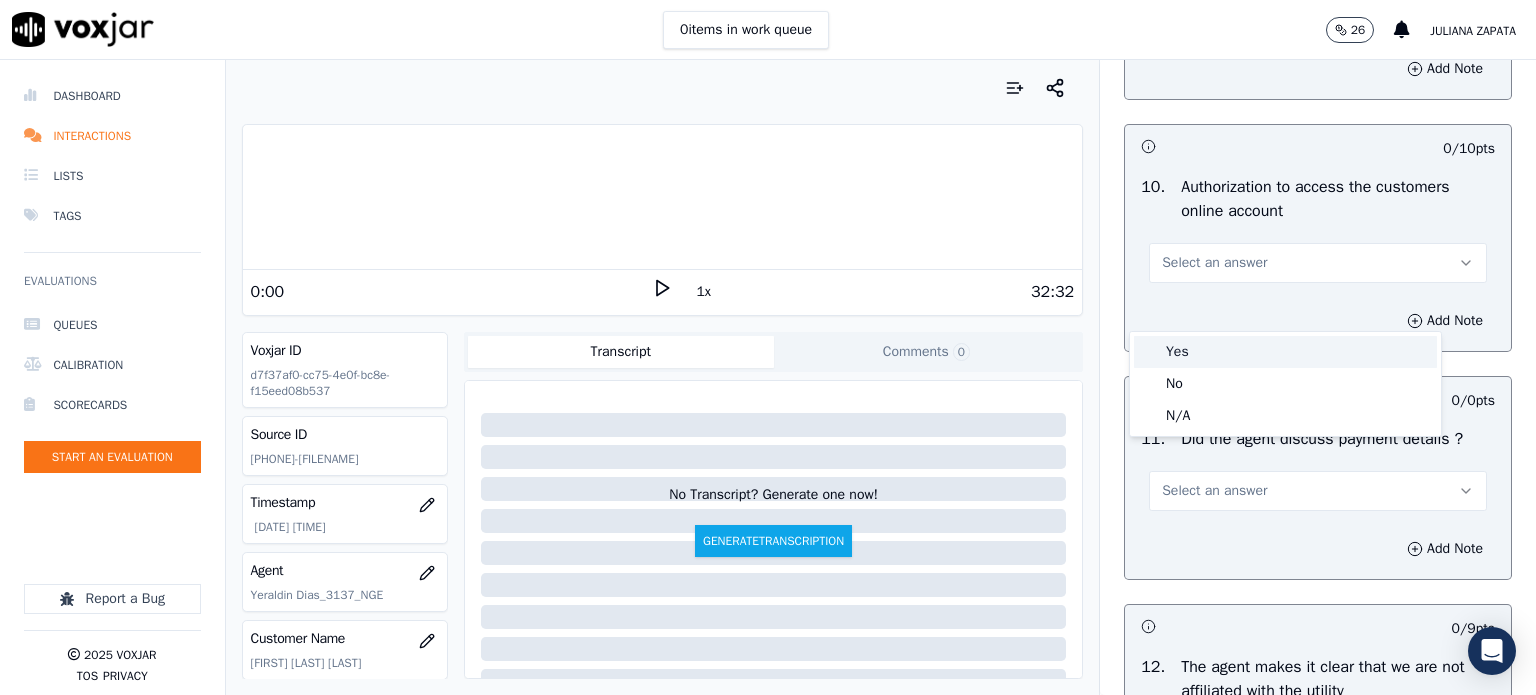 click on "Yes" at bounding box center (1285, 352) 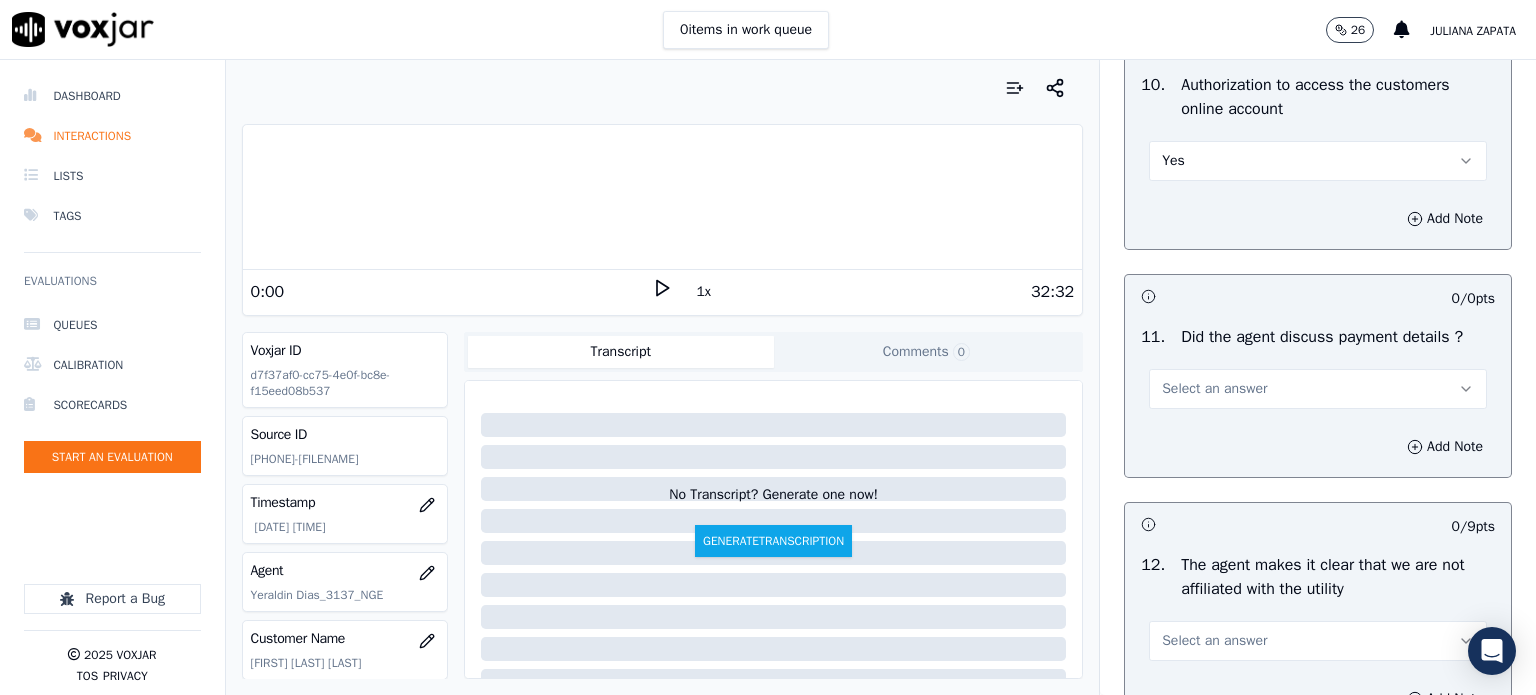 scroll, scrollTop: 2500, scrollLeft: 0, axis: vertical 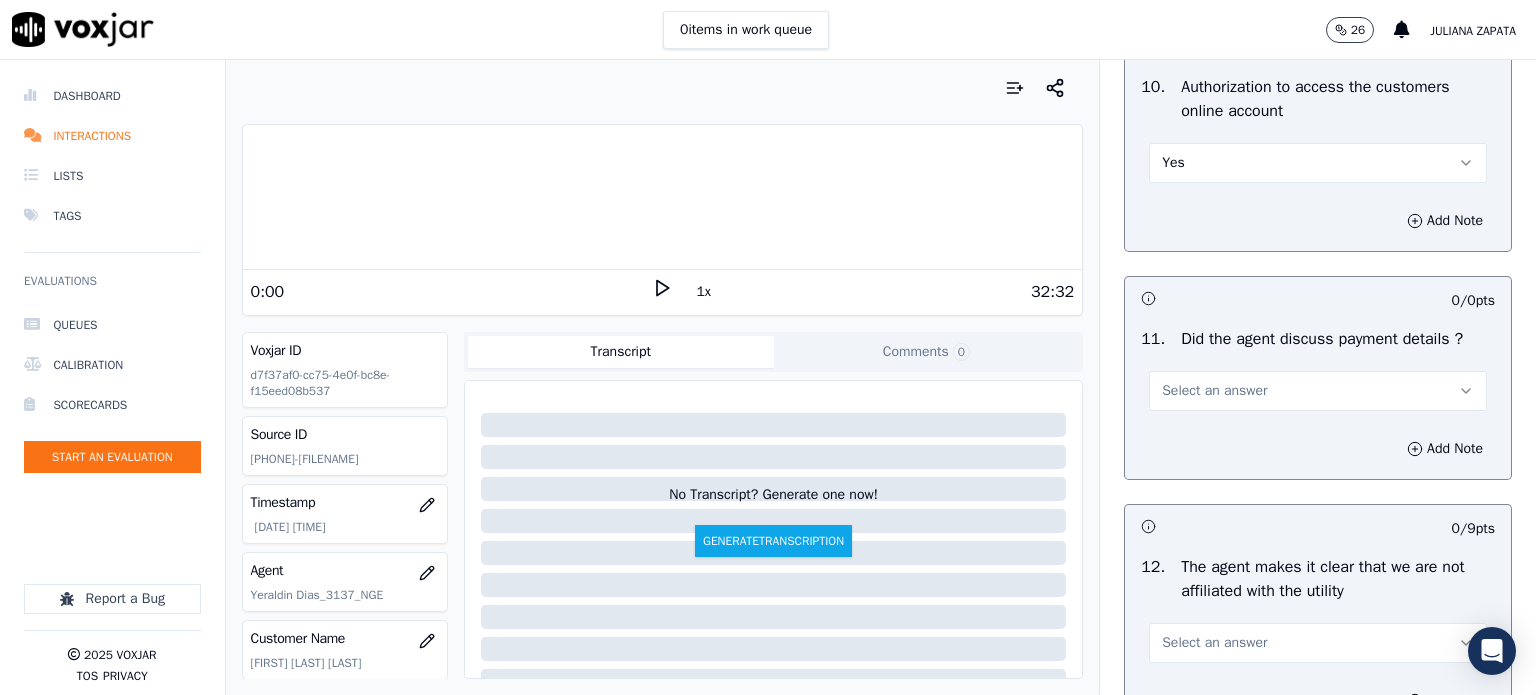 click on "Yes" at bounding box center (1318, 163) 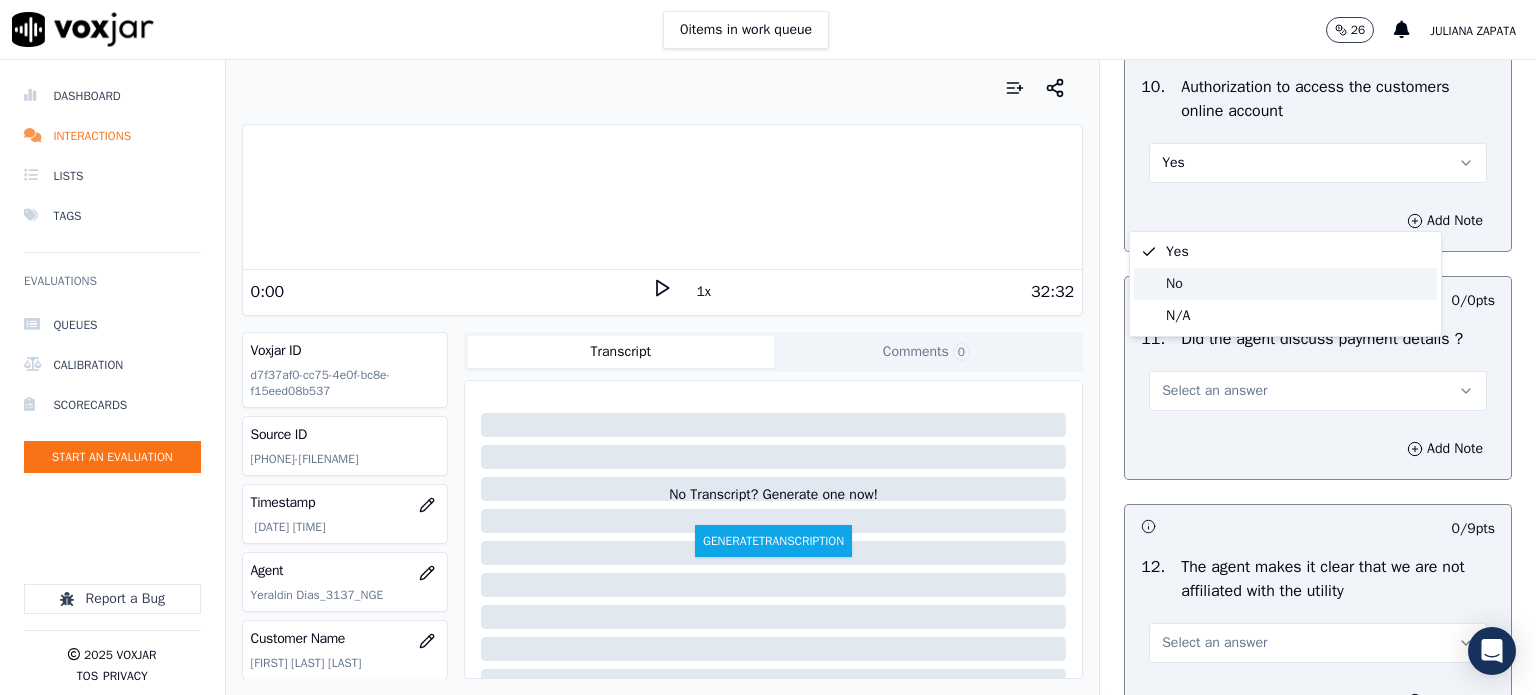 click on "No" 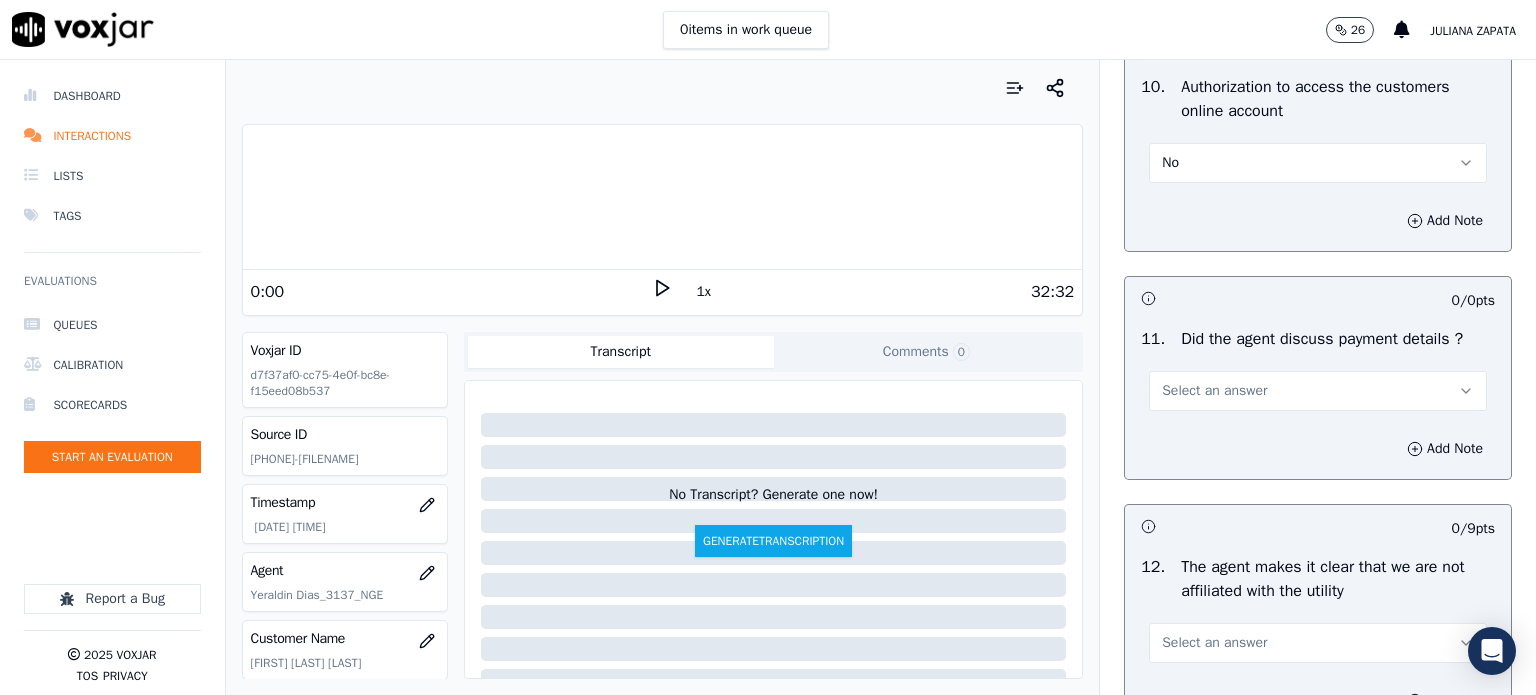 click on "No" at bounding box center [1318, 163] 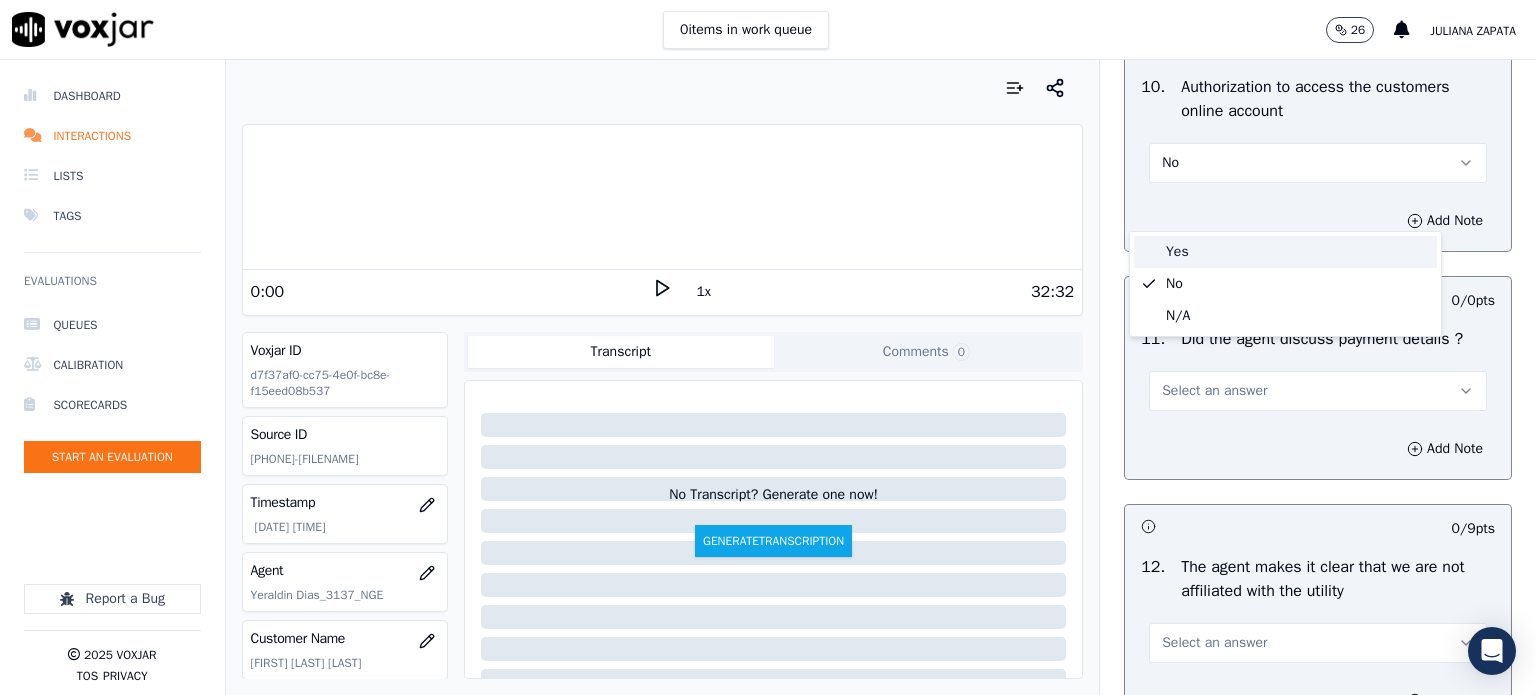 click on "Yes" at bounding box center [1285, 252] 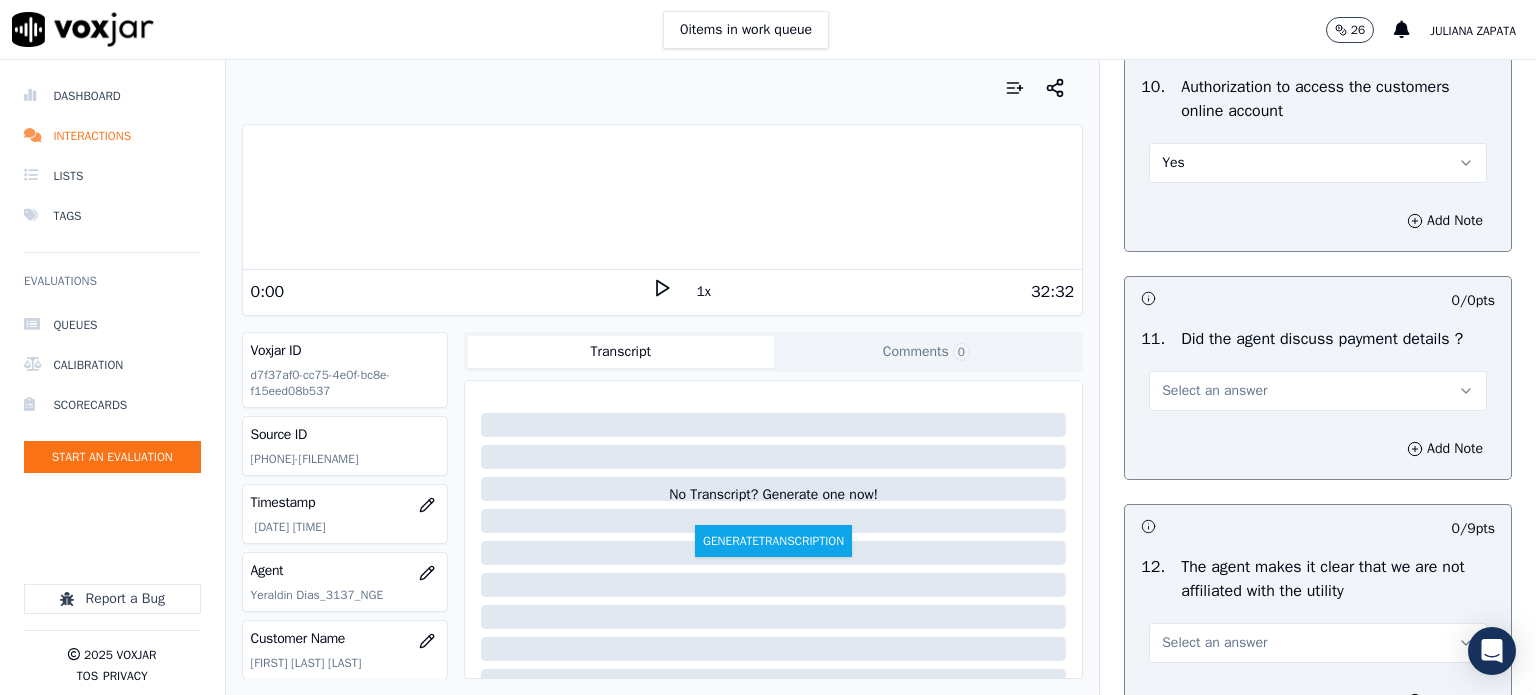 click on "Yes" at bounding box center [1318, 163] 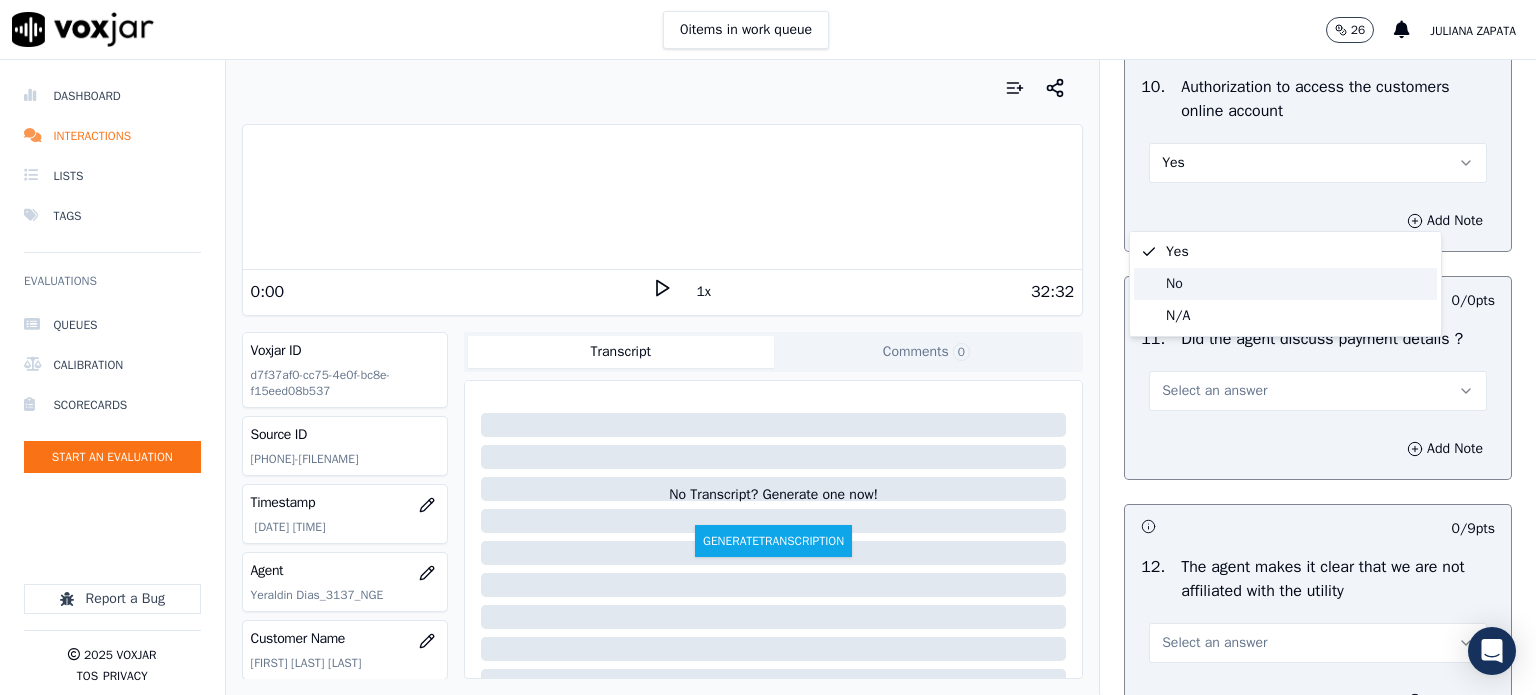 click on "No" 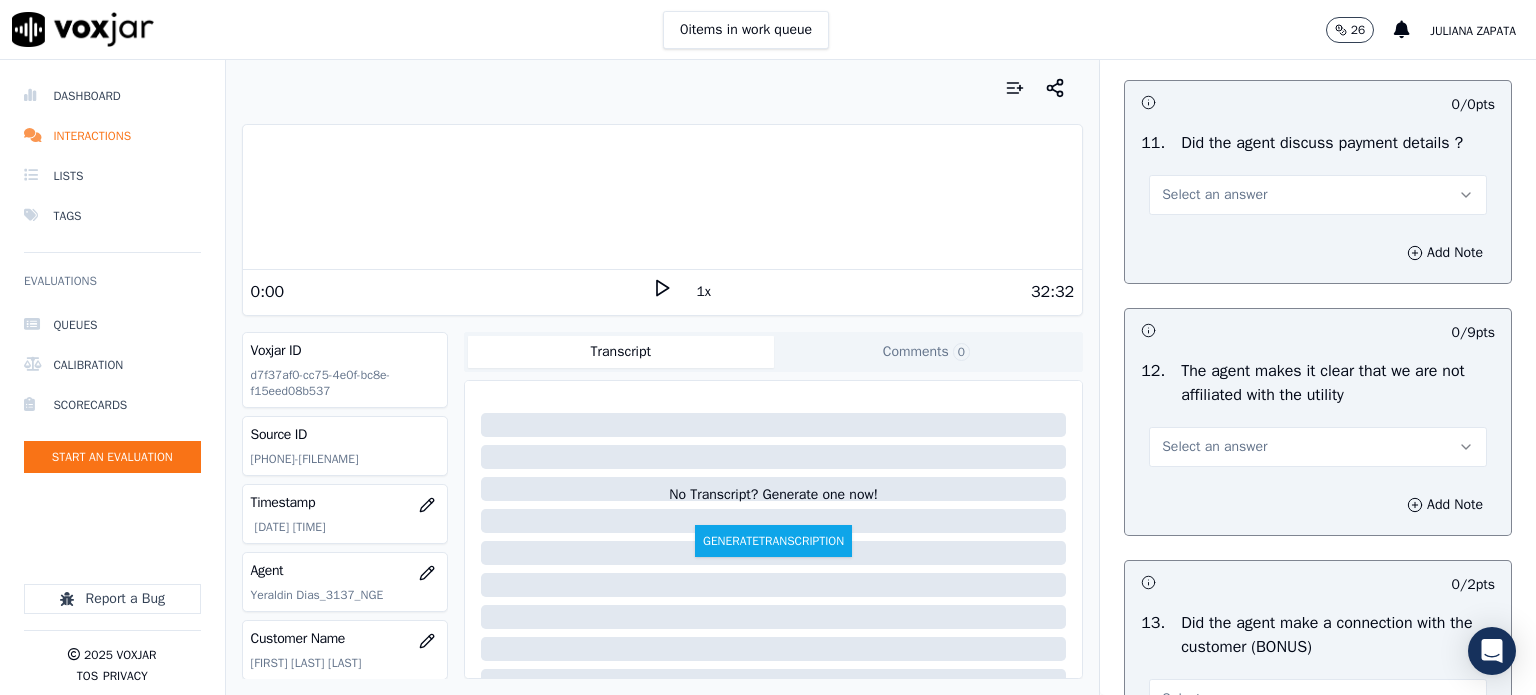 scroll, scrollTop: 2700, scrollLeft: 0, axis: vertical 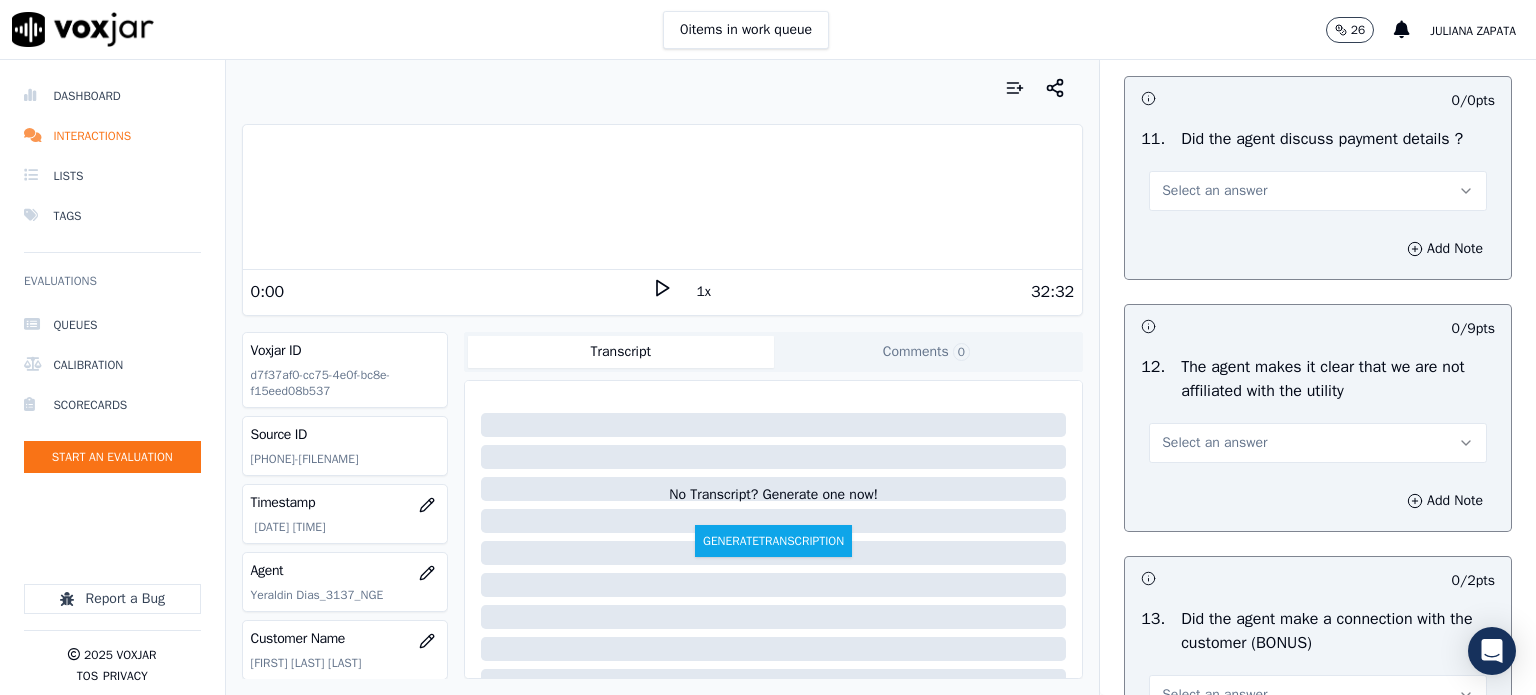 click on "Select an answer" at bounding box center (1214, 191) 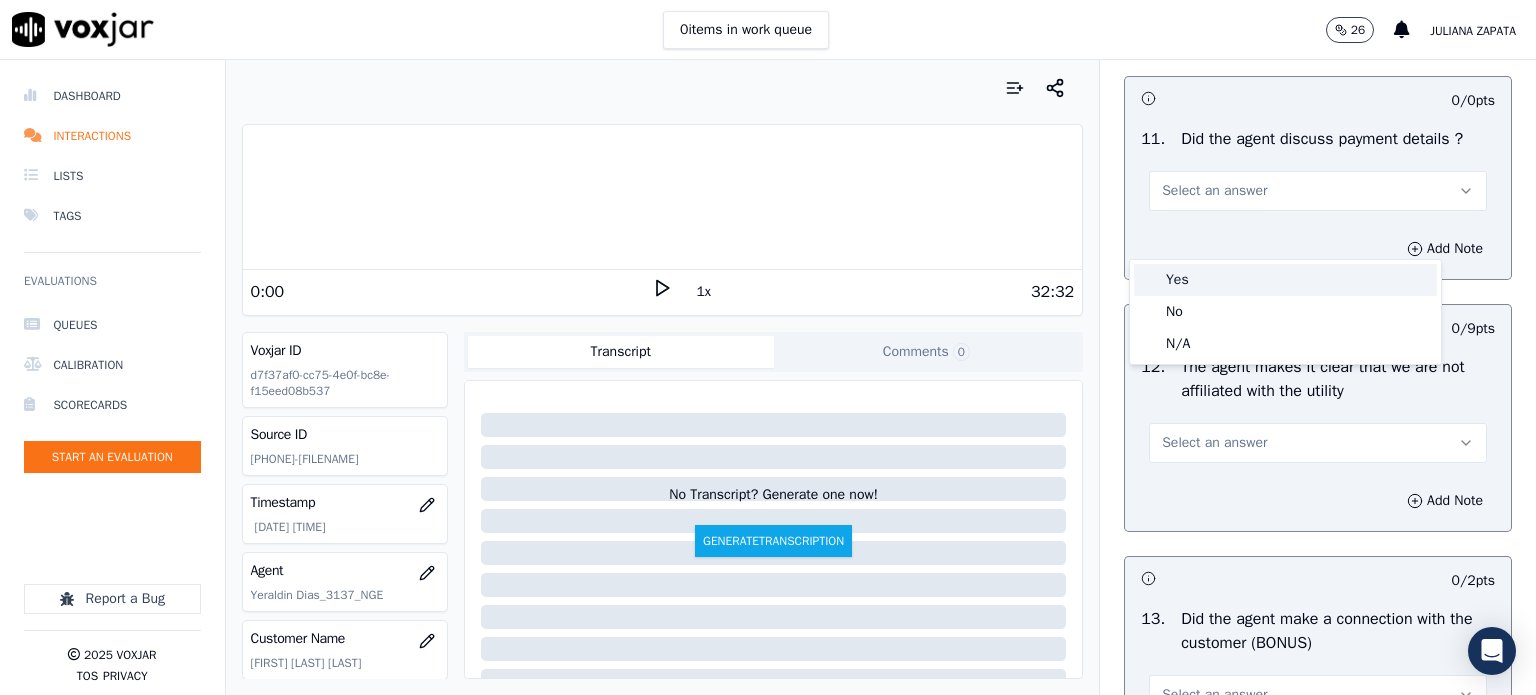 click on "Yes" at bounding box center (1285, 280) 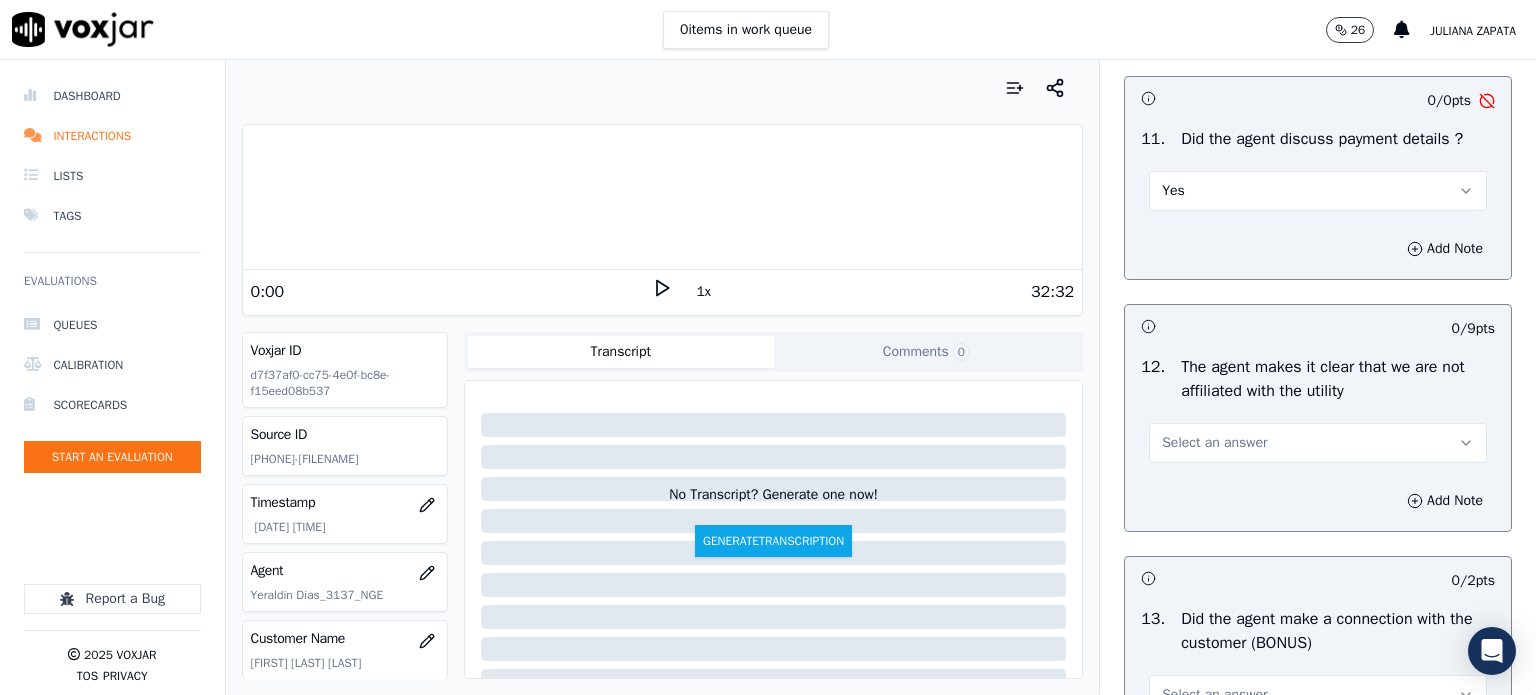 click on "Yes" at bounding box center [1318, 191] 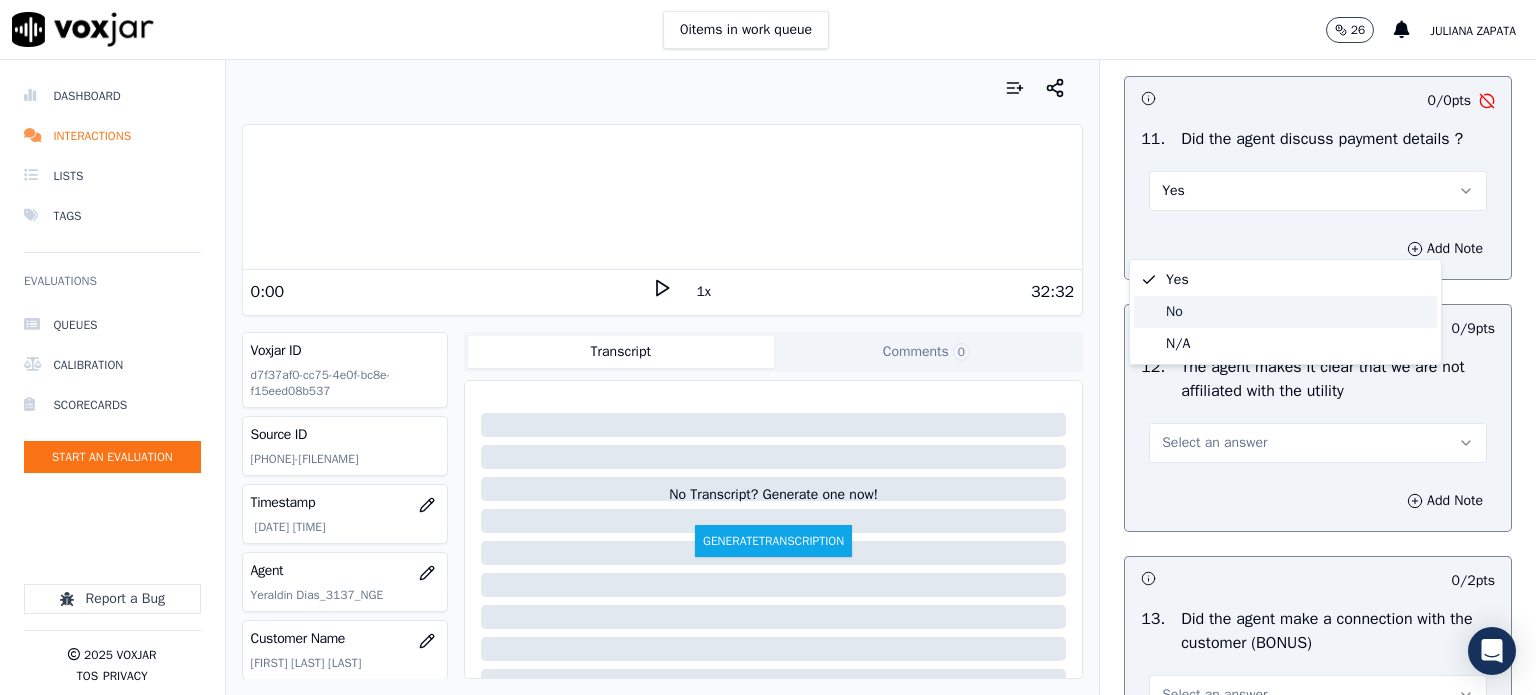 click on "No" 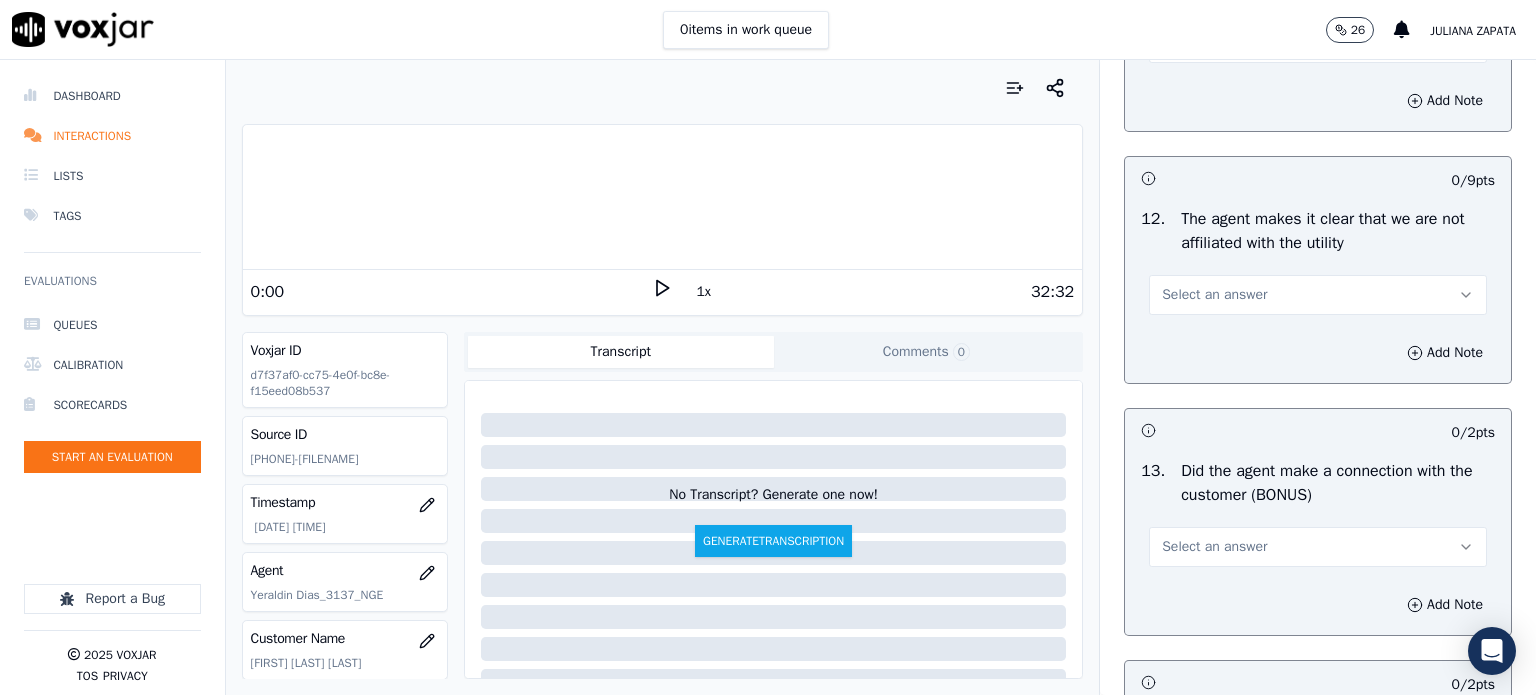 scroll, scrollTop: 2900, scrollLeft: 0, axis: vertical 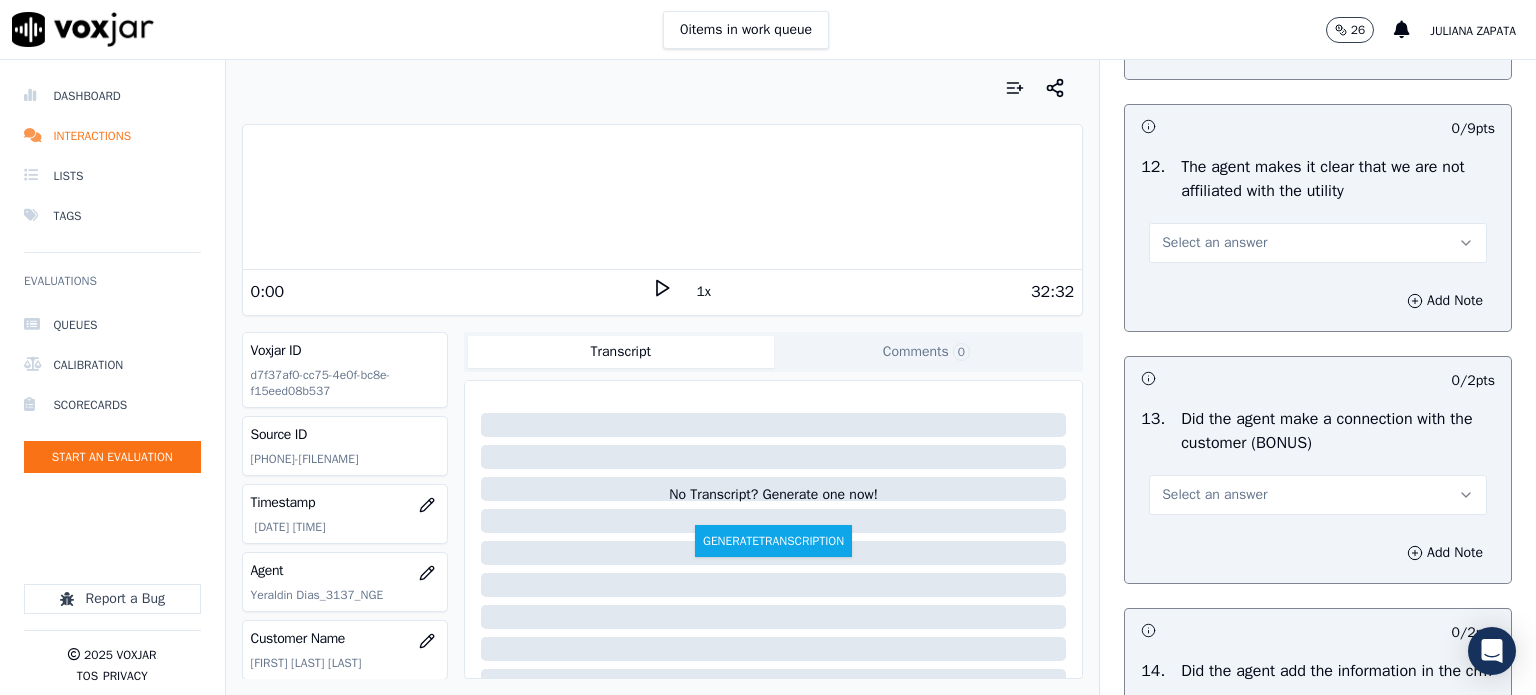click on "Select an answer" at bounding box center (1214, 243) 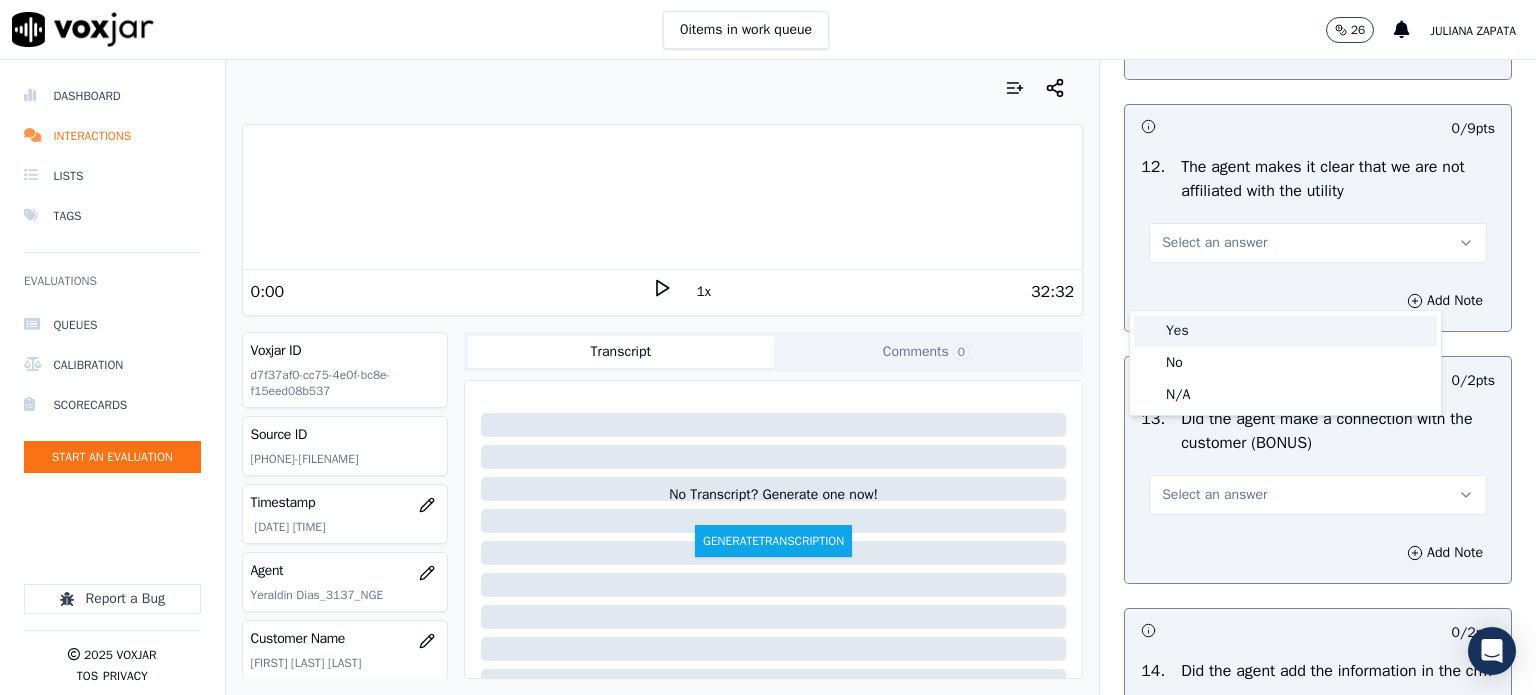 click on "Yes" at bounding box center [1285, 331] 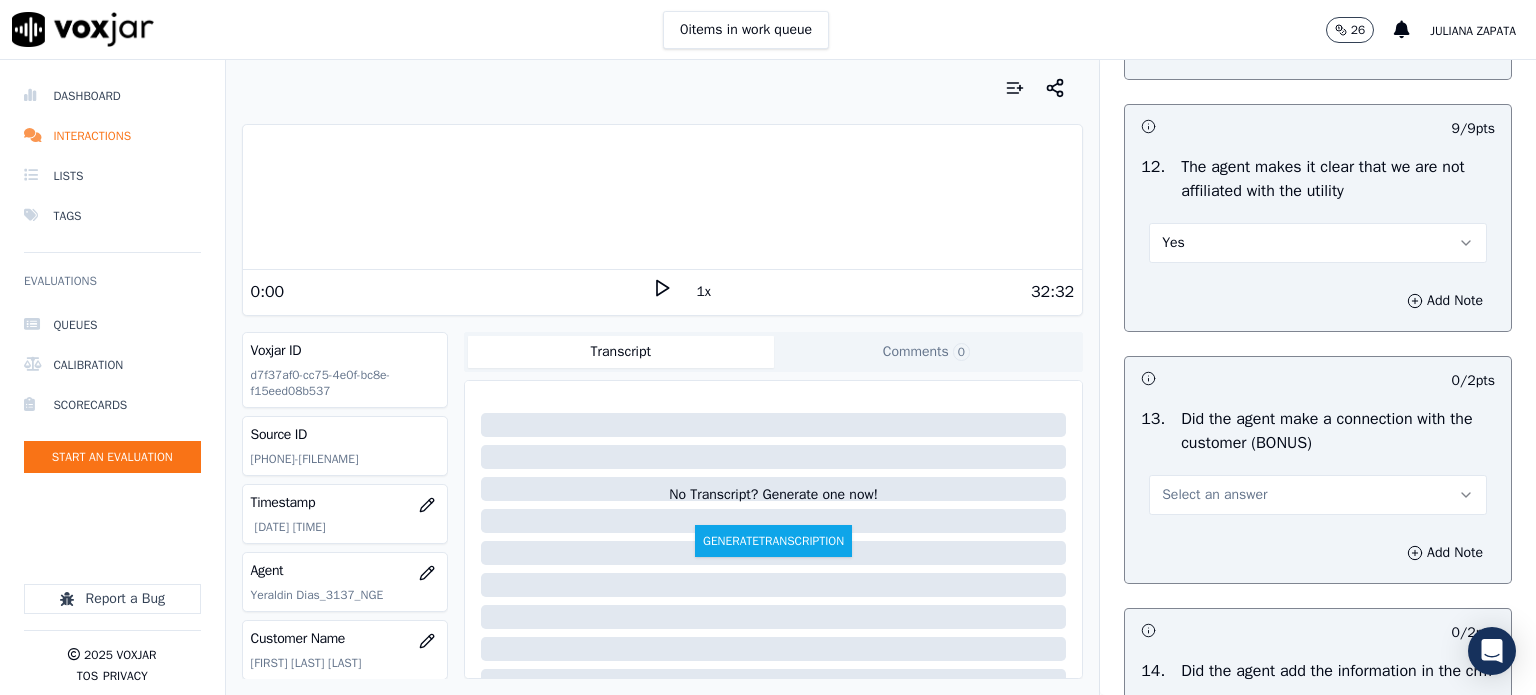 click on "Select an answer" at bounding box center (1214, 495) 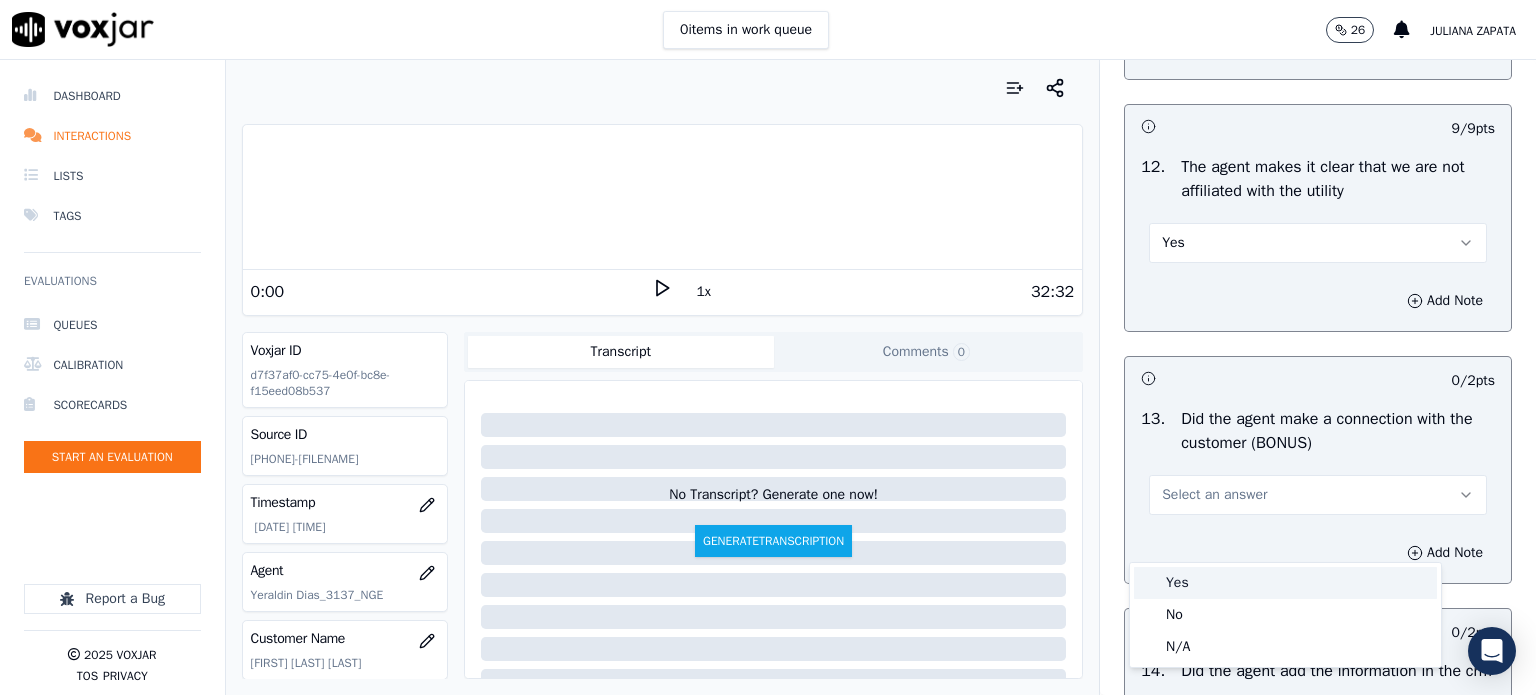 click on "Yes" at bounding box center [1285, 583] 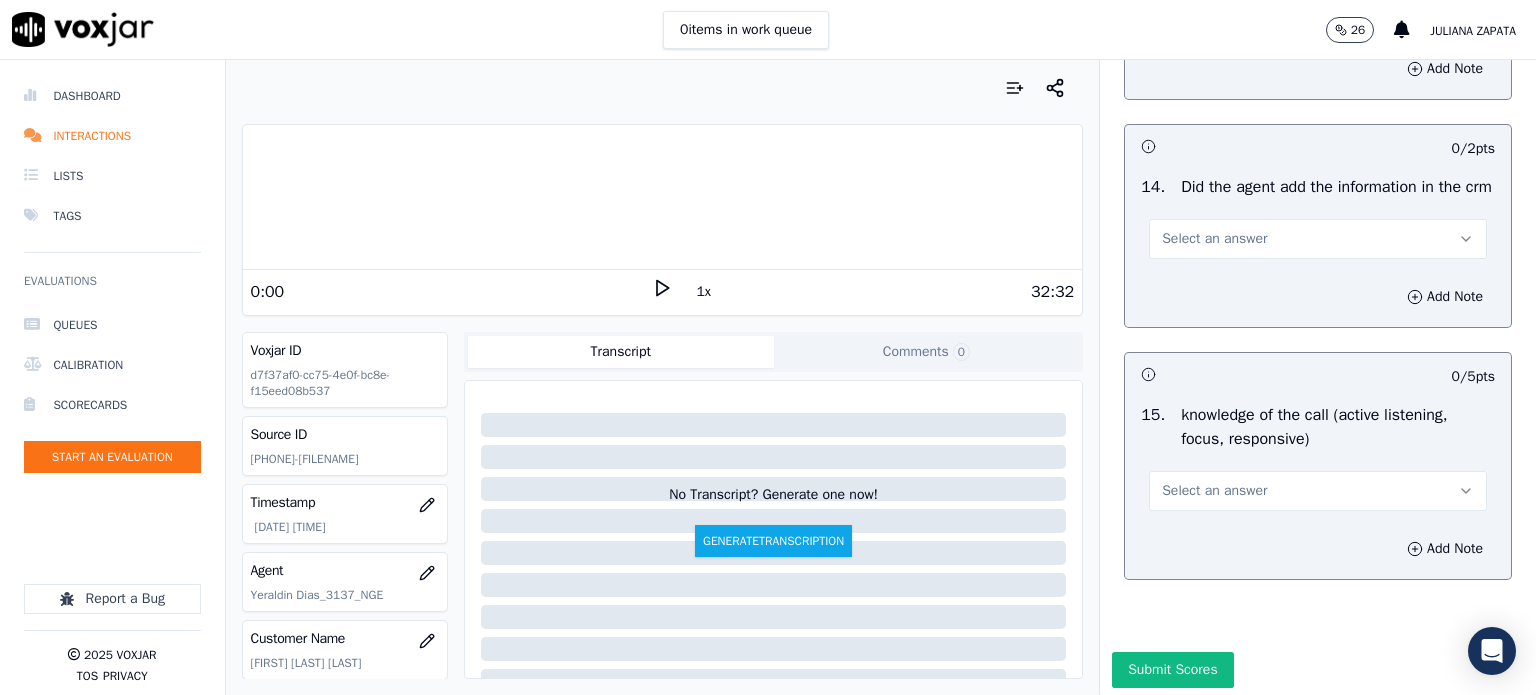 scroll, scrollTop: 3400, scrollLeft: 0, axis: vertical 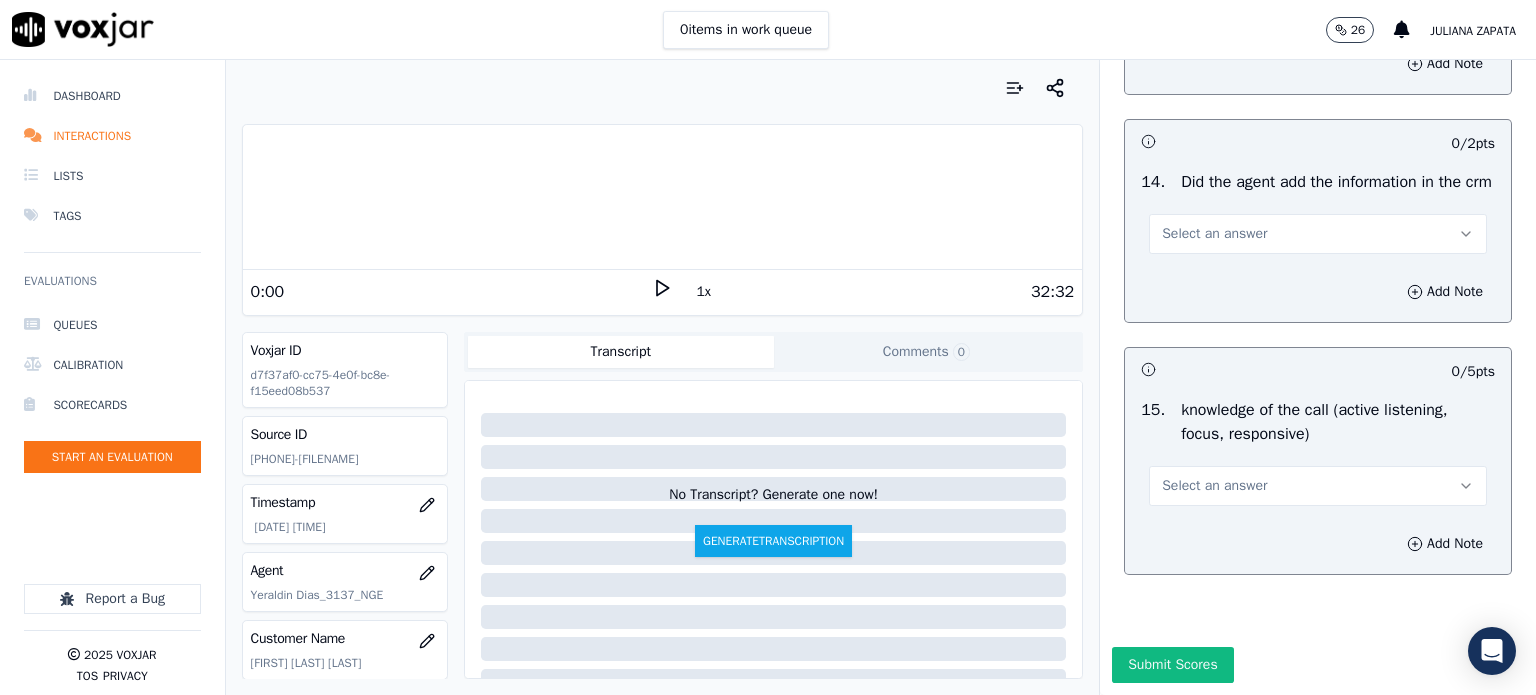 click on "Select an answer" at bounding box center [1214, 234] 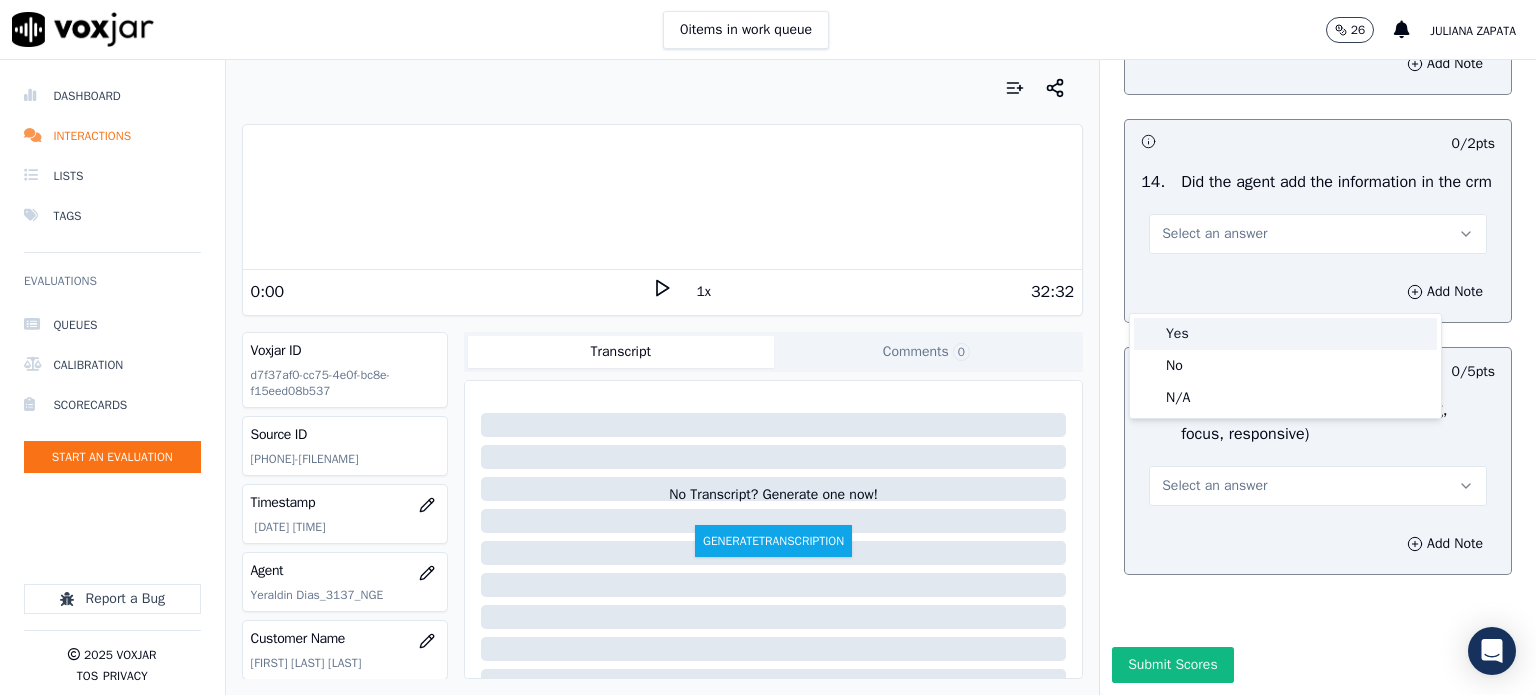 click on "Yes" at bounding box center [1285, 334] 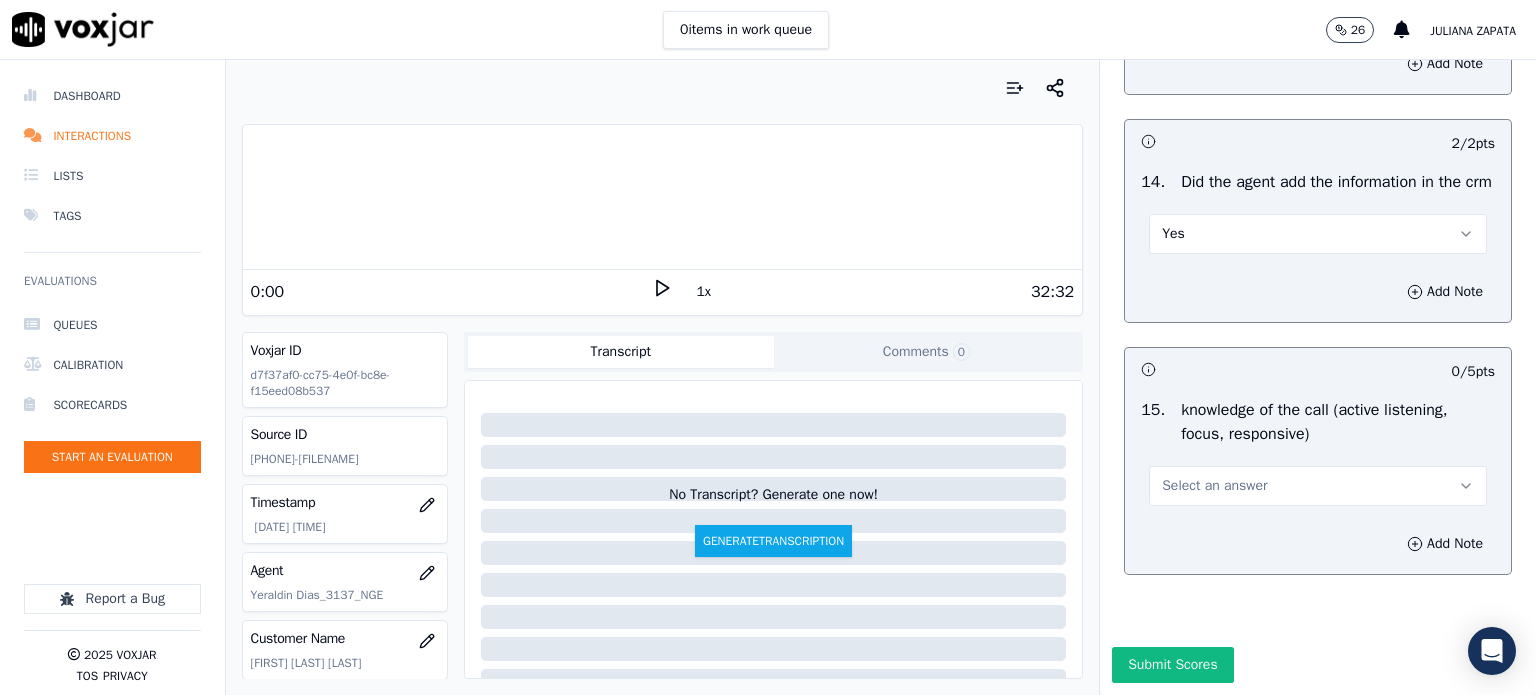 scroll, scrollTop: 3500, scrollLeft: 0, axis: vertical 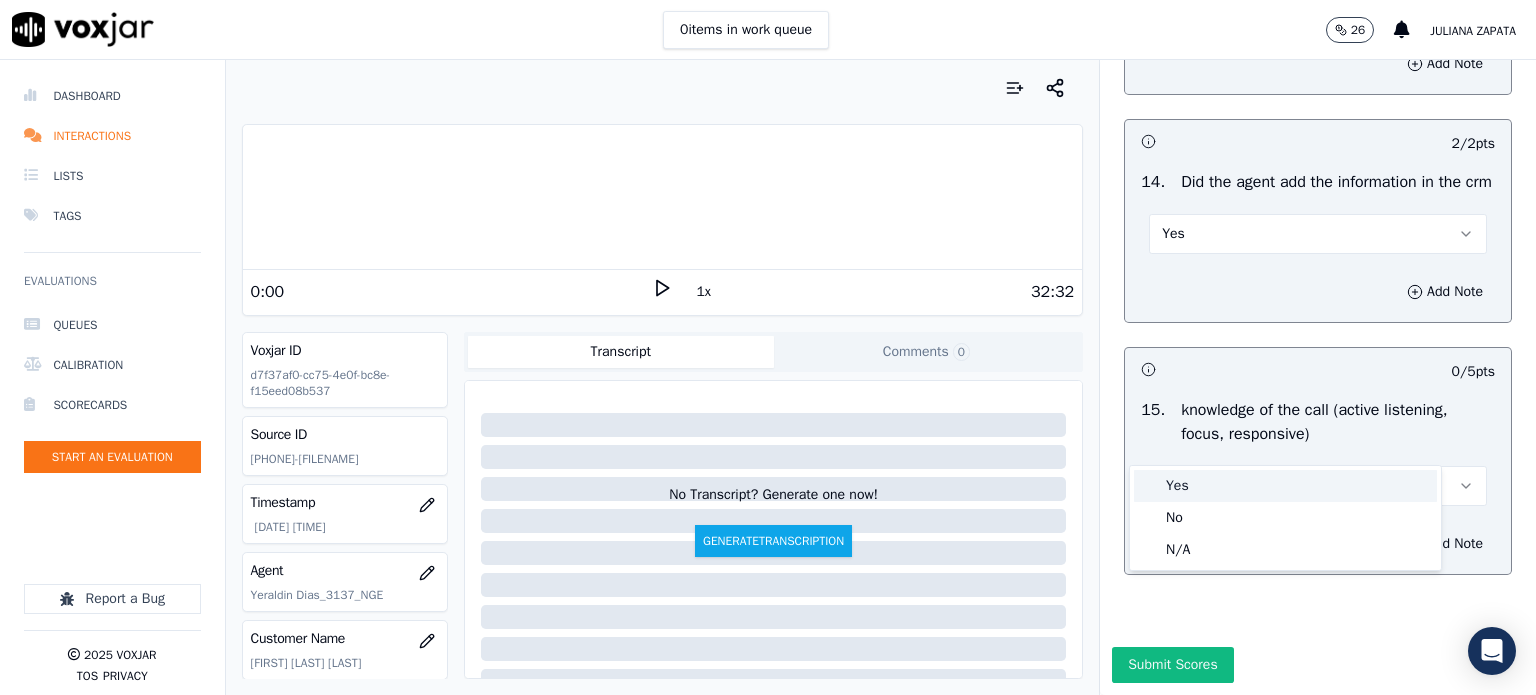 click on "Yes" at bounding box center [1285, 486] 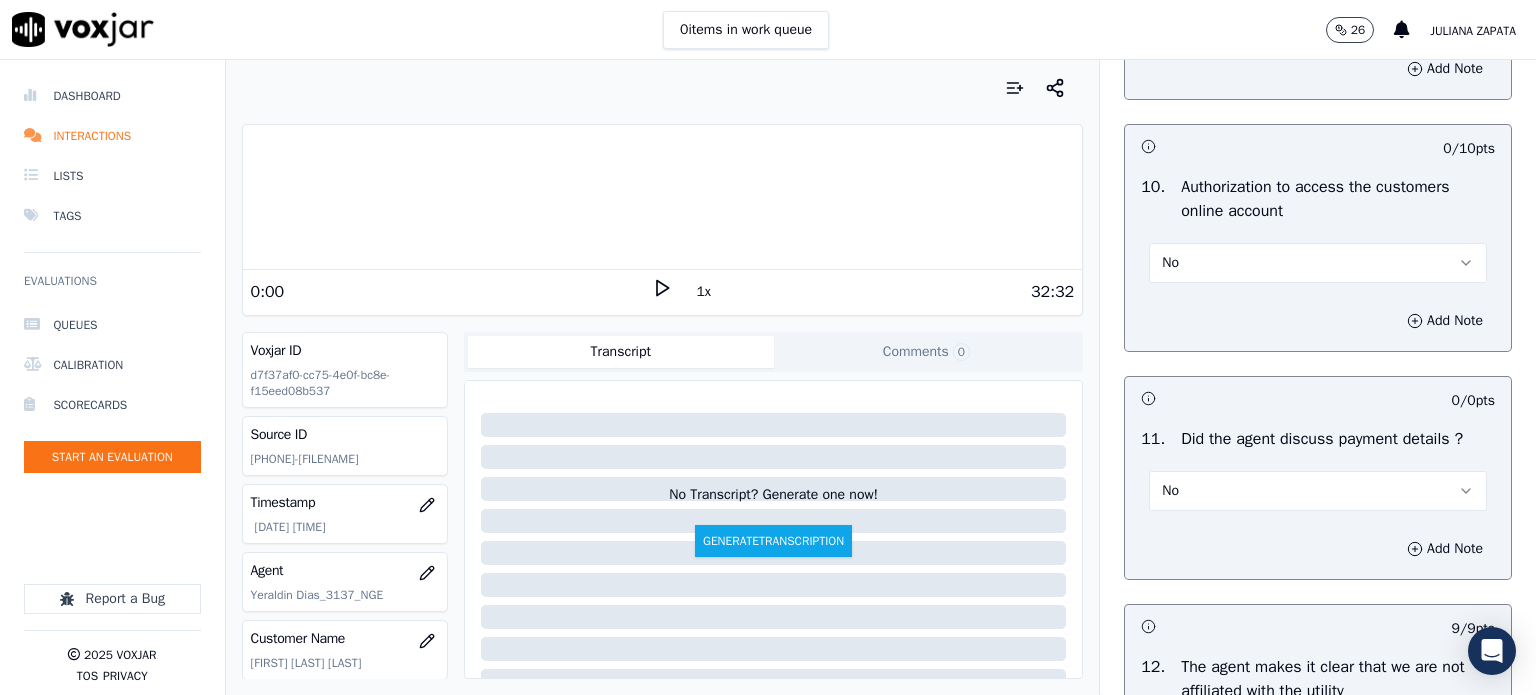scroll, scrollTop: 2300, scrollLeft: 0, axis: vertical 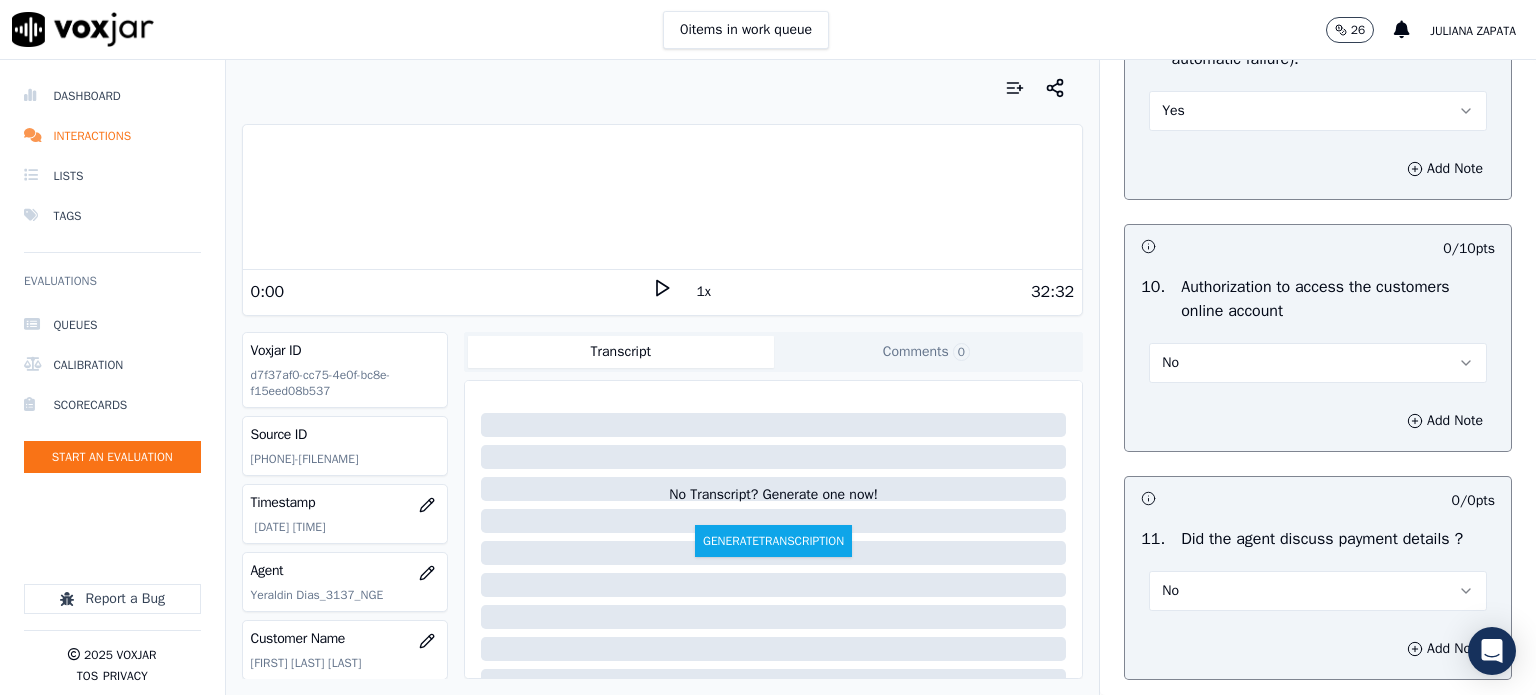 click on "No" at bounding box center (1318, 363) 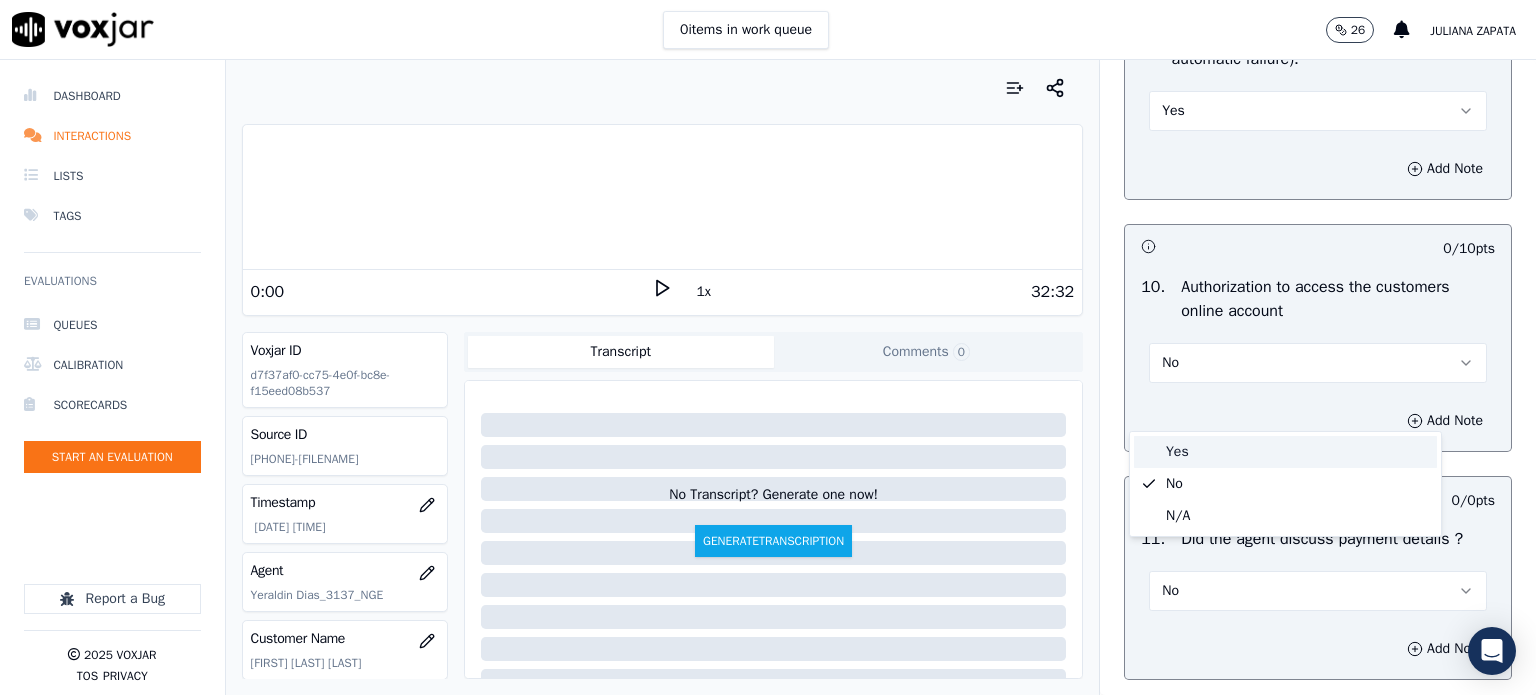 click on "Yes" at bounding box center [1285, 452] 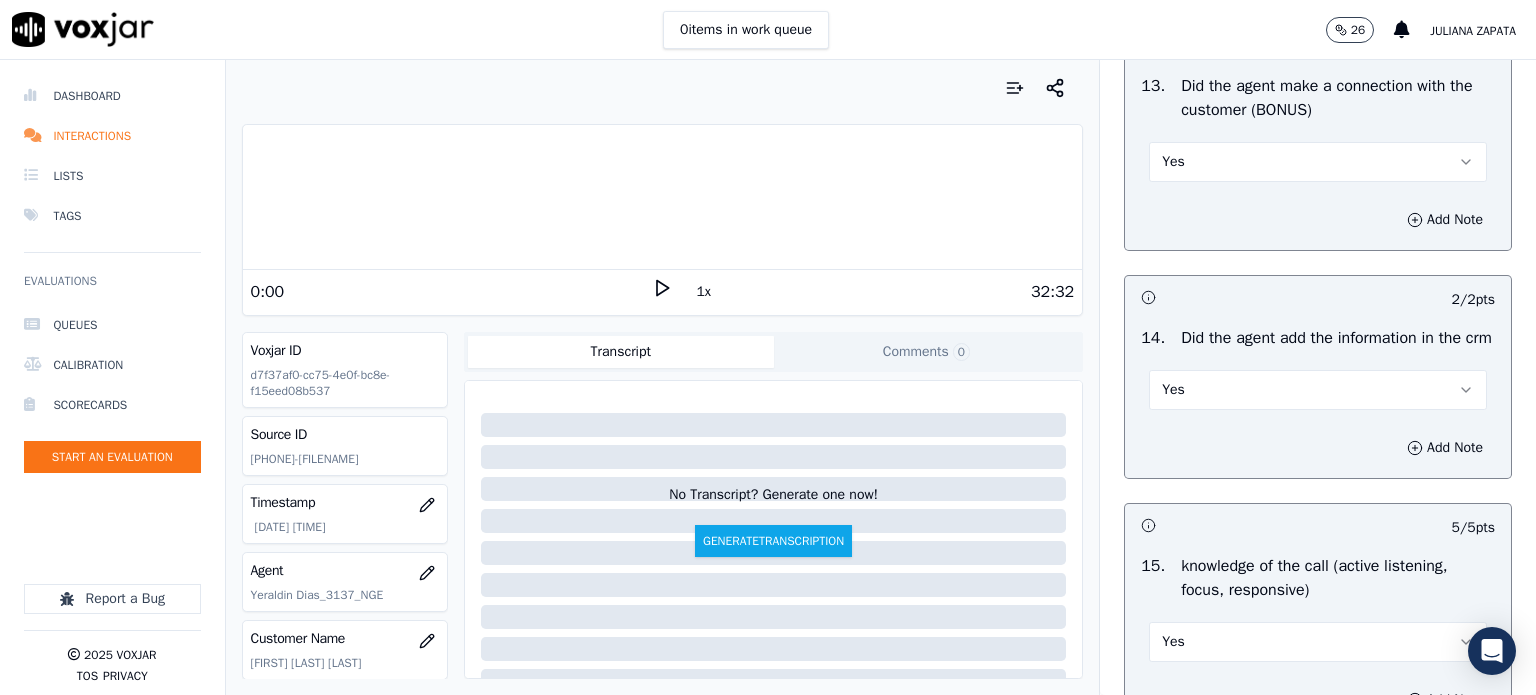scroll, scrollTop: 3500, scrollLeft: 0, axis: vertical 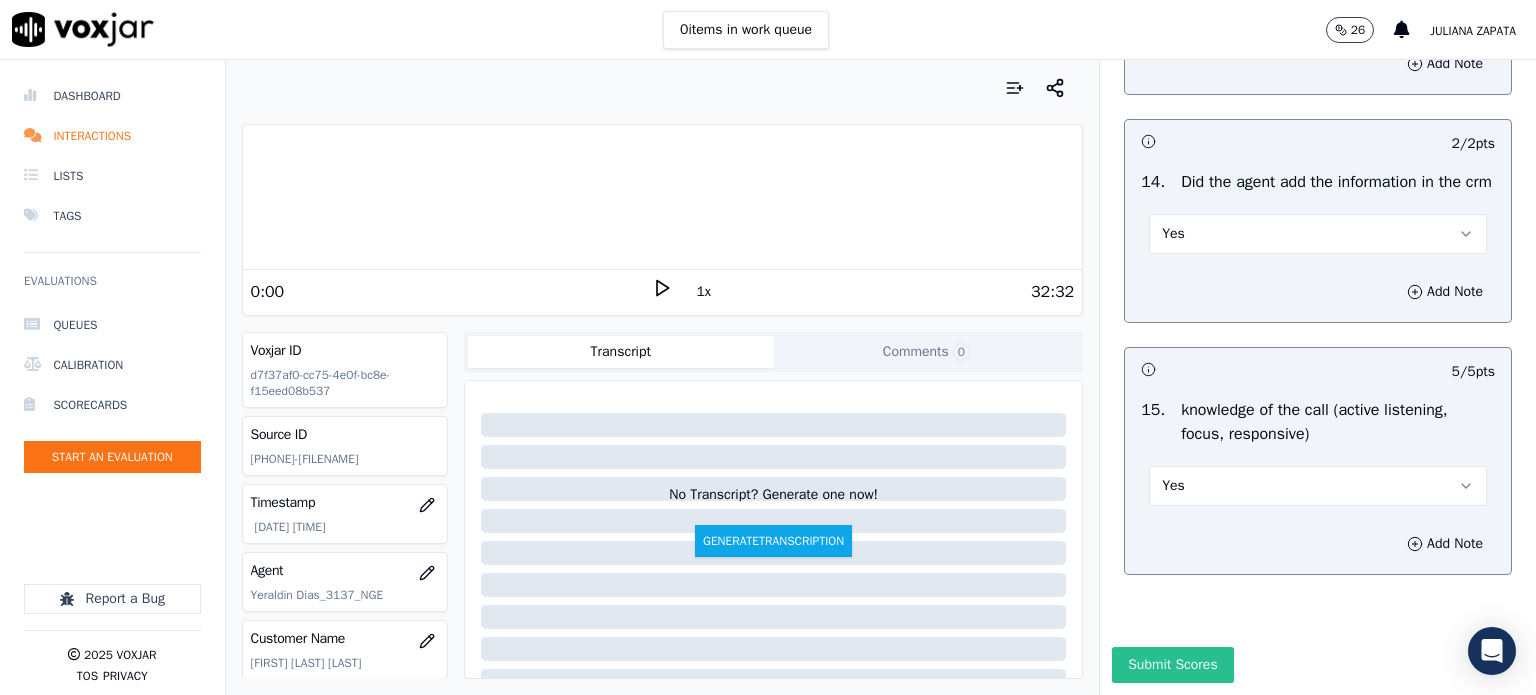 click on "Submit Scores" at bounding box center (1172, 665) 